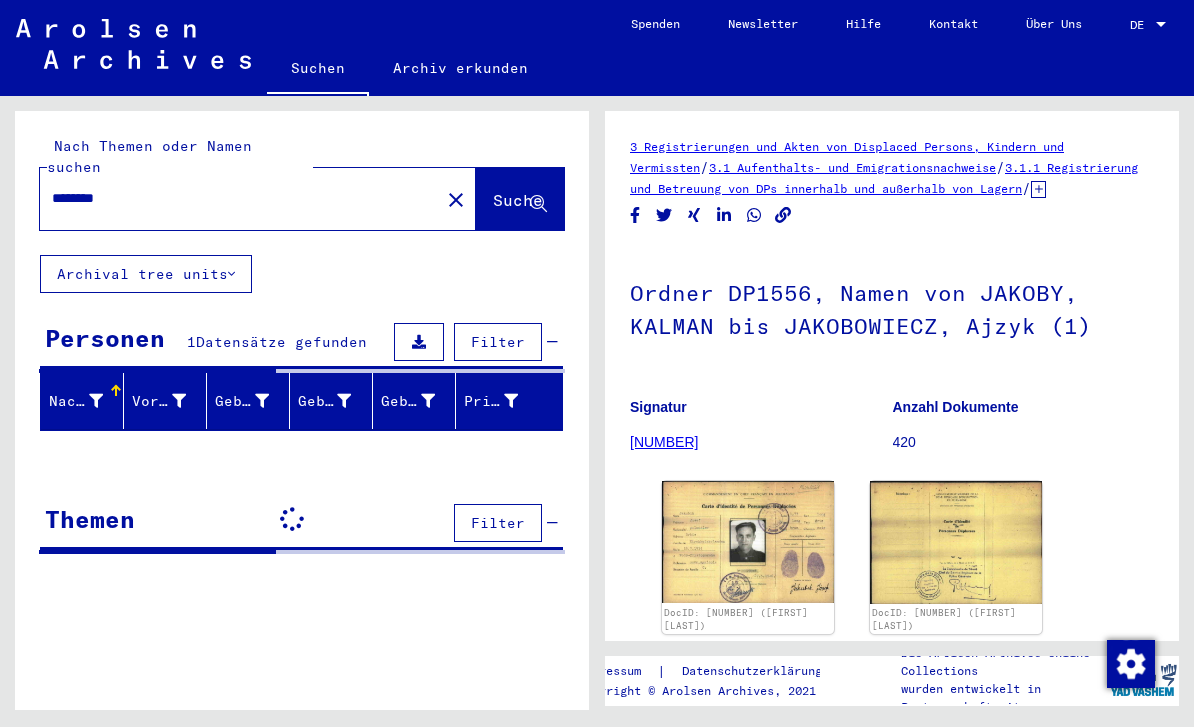 scroll, scrollTop: 0, scrollLeft: 0, axis: both 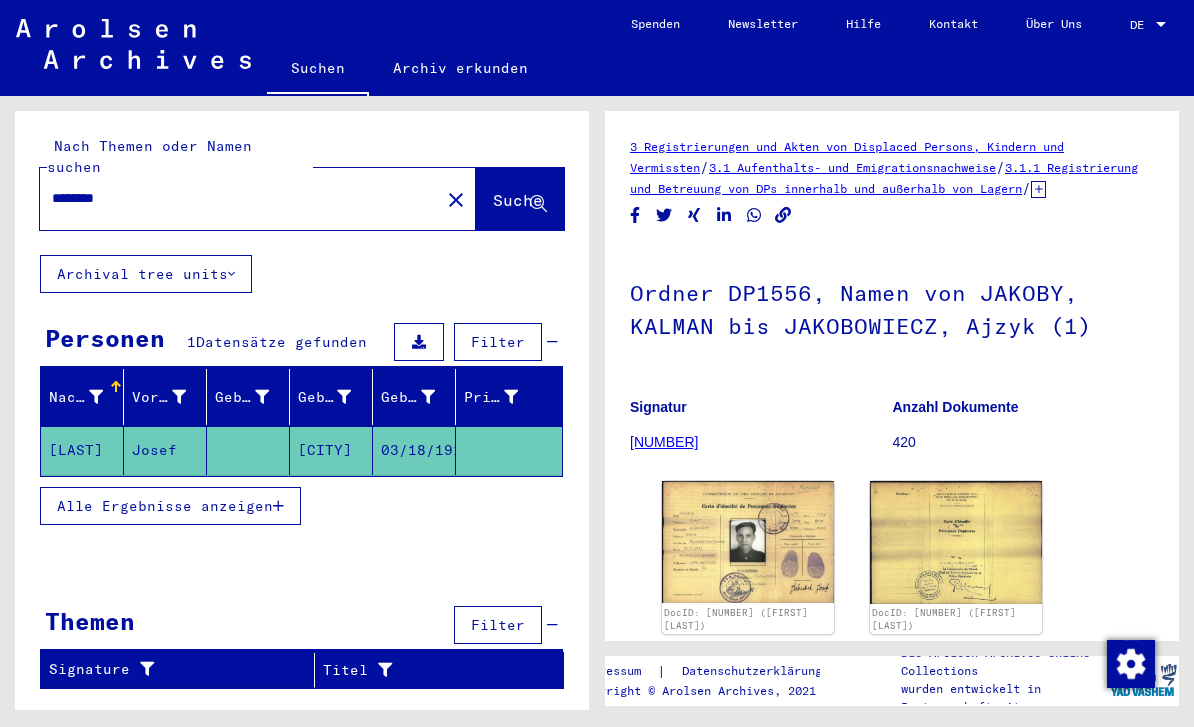 click on "********" at bounding box center (240, 198) 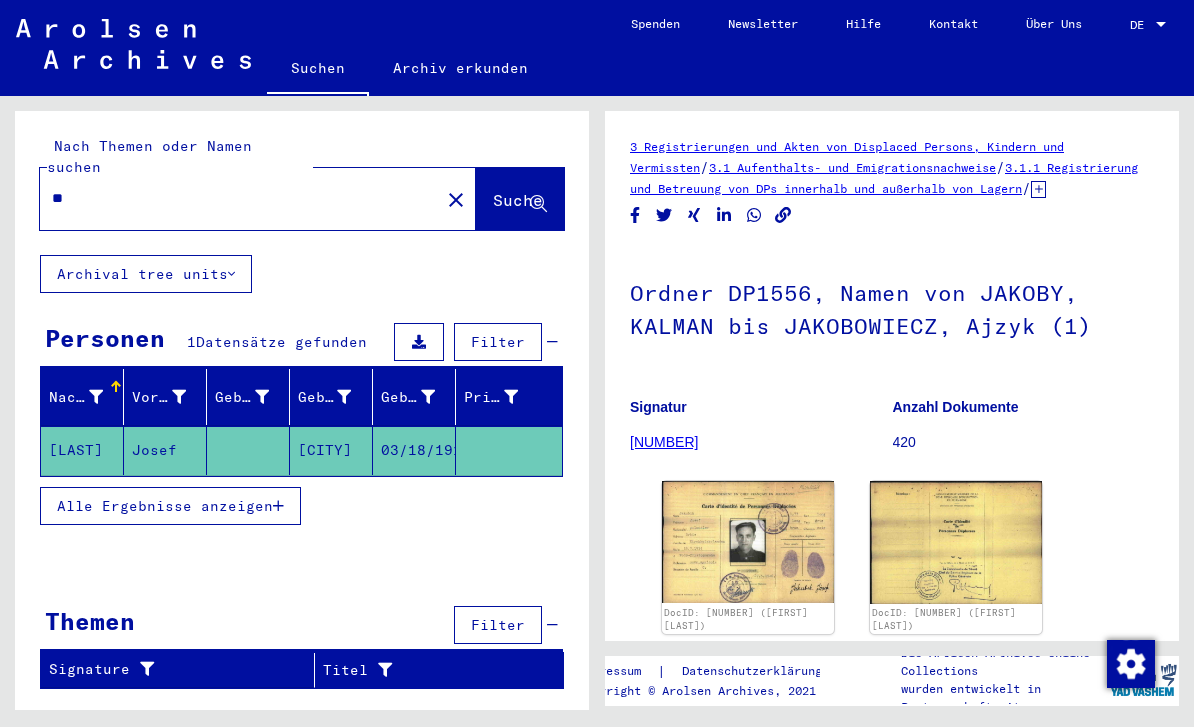 type on "*" 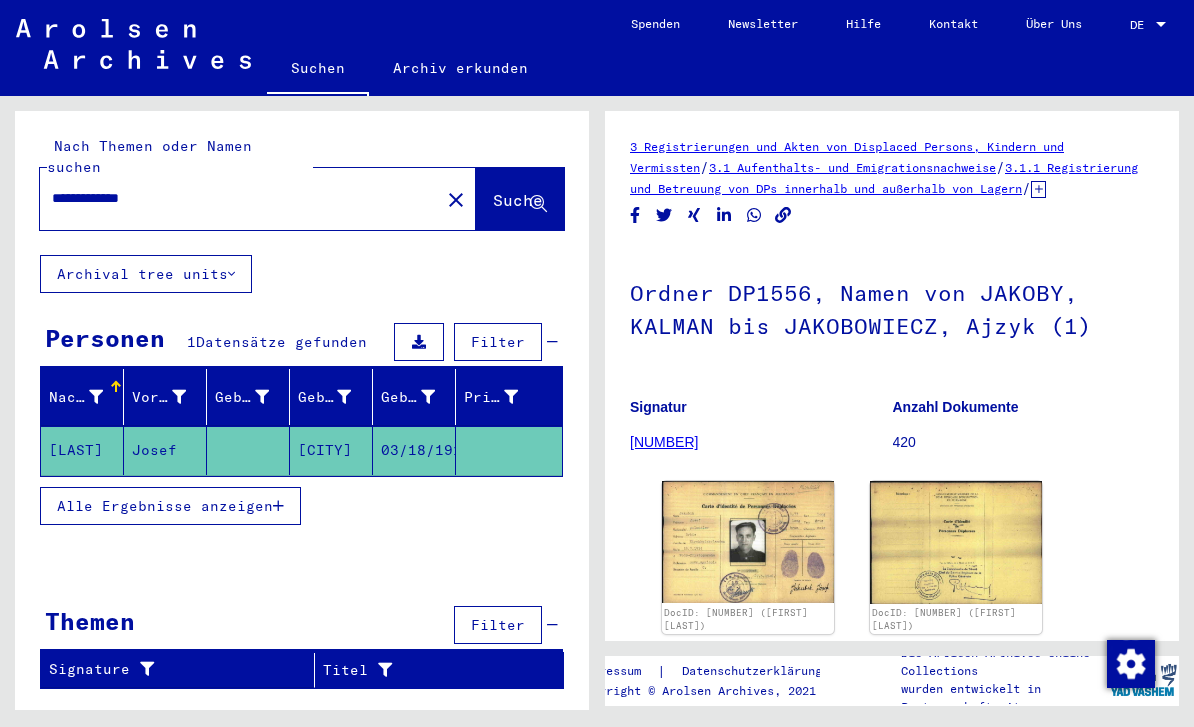 type on "**********" 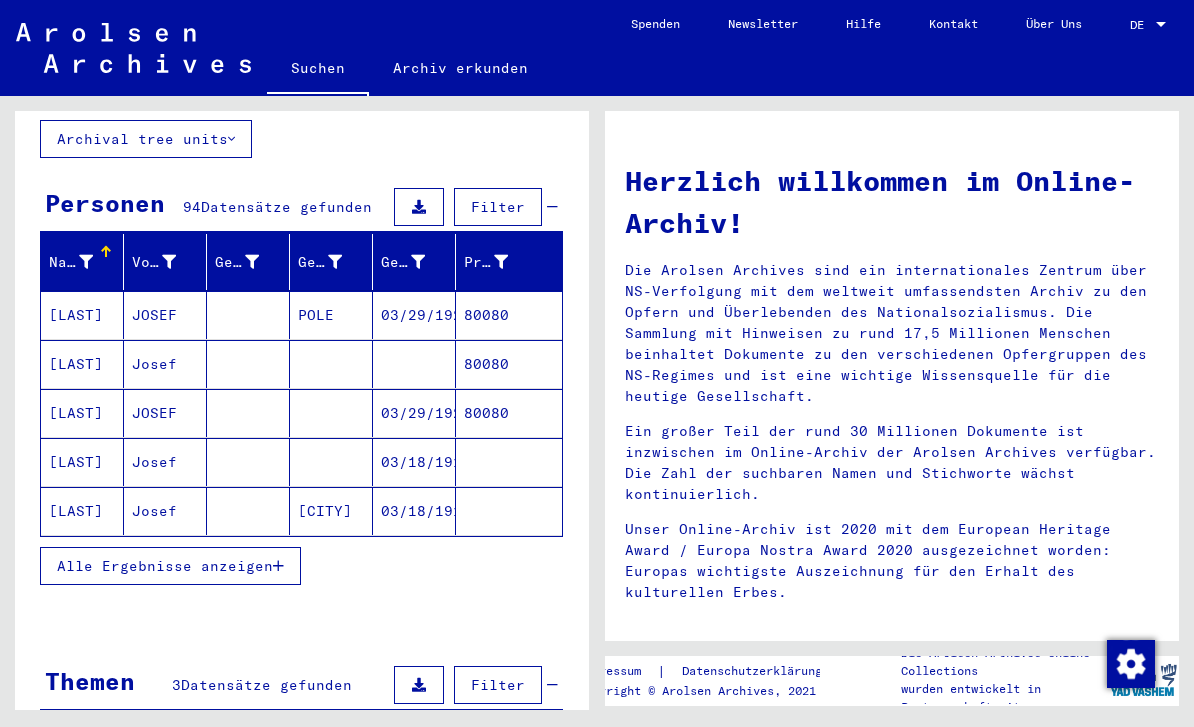 scroll, scrollTop: 137, scrollLeft: 0, axis: vertical 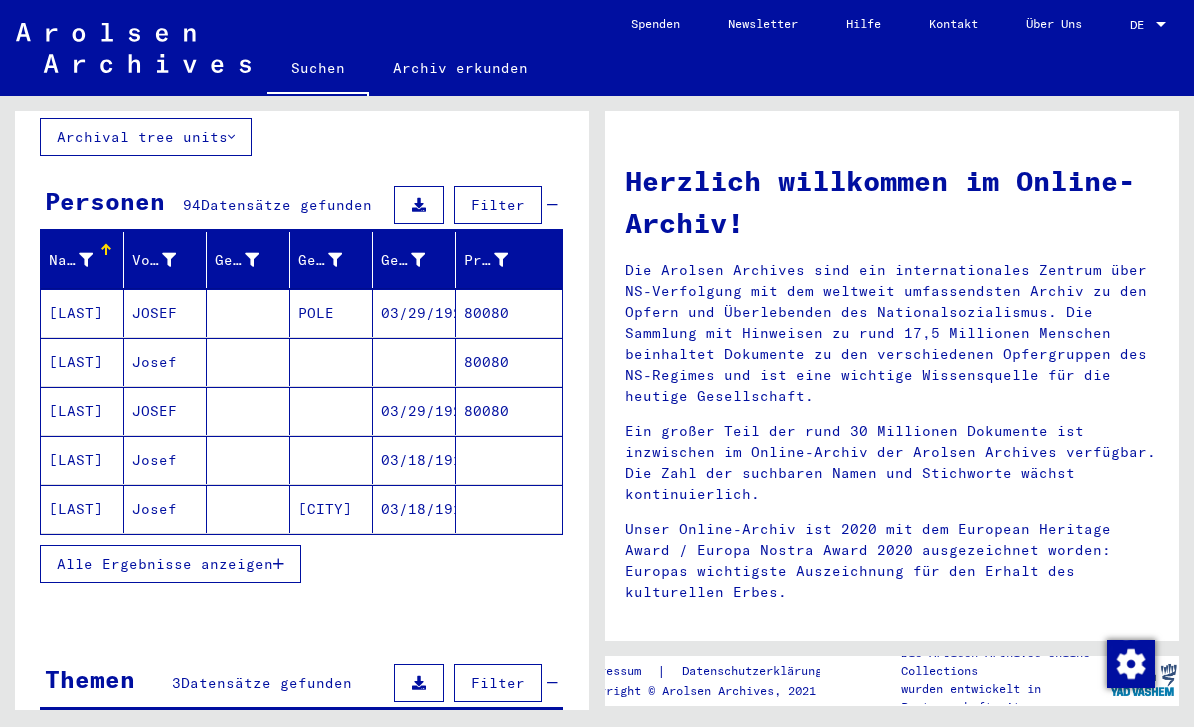 click on "03/18/1914" 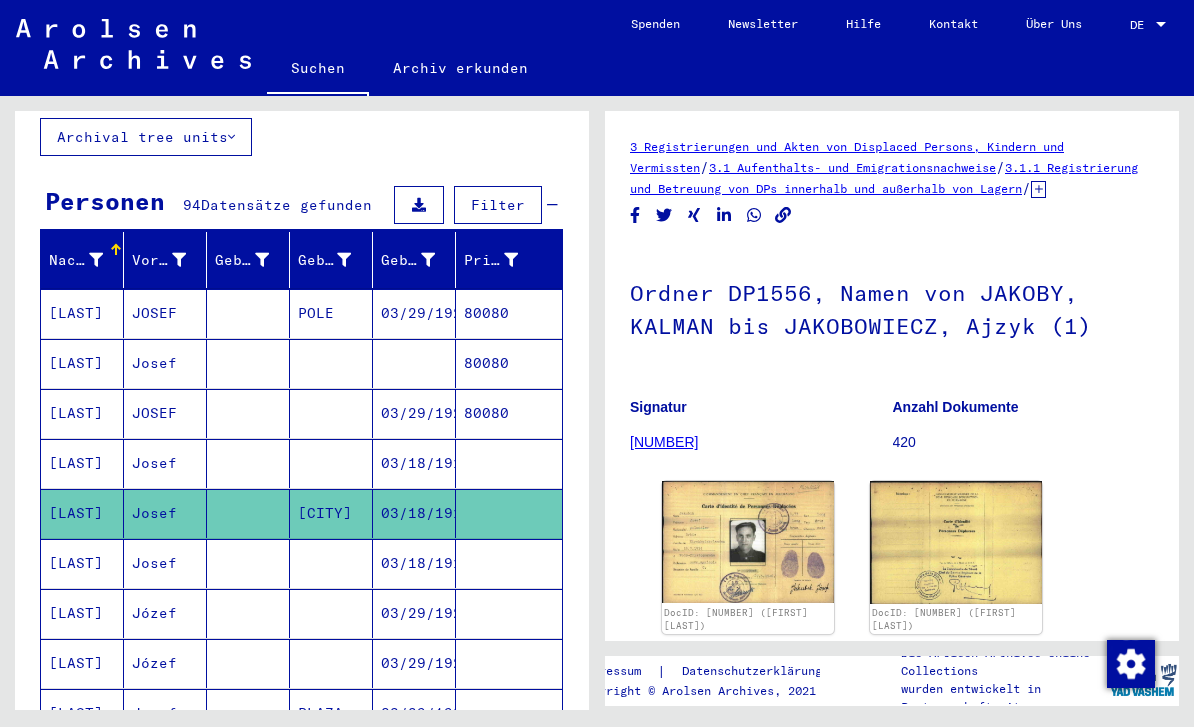 scroll, scrollTop: 0, scrollLeft: 0, axis: both 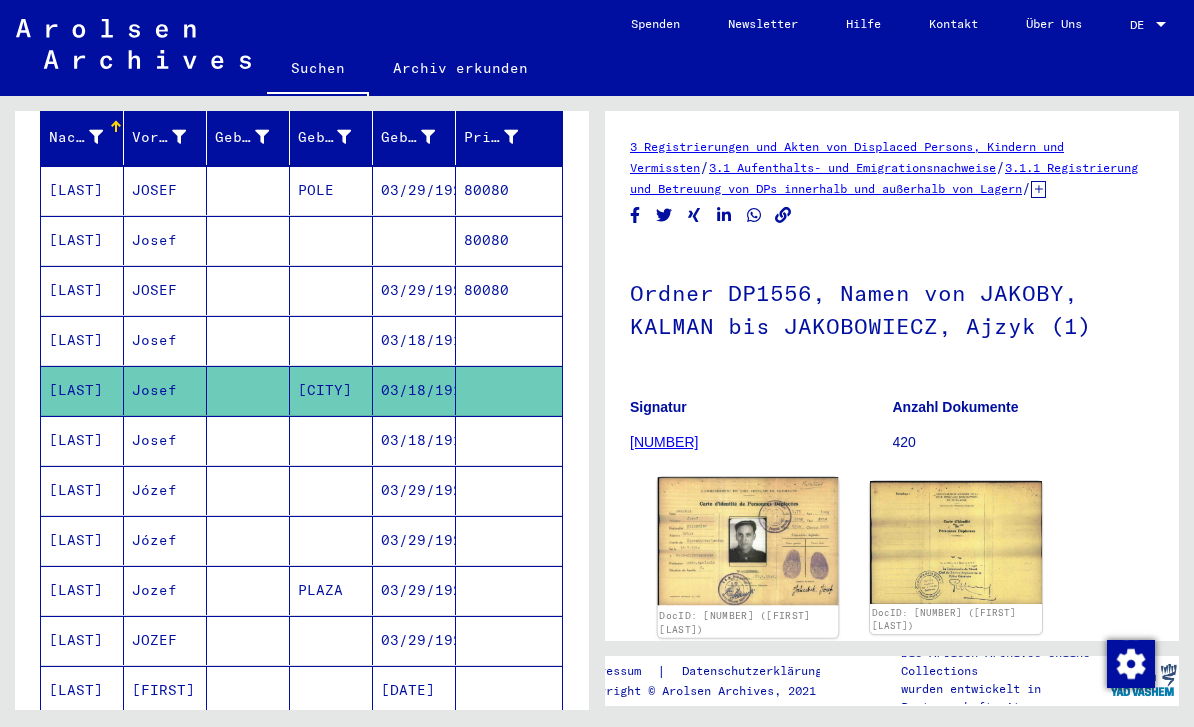 click 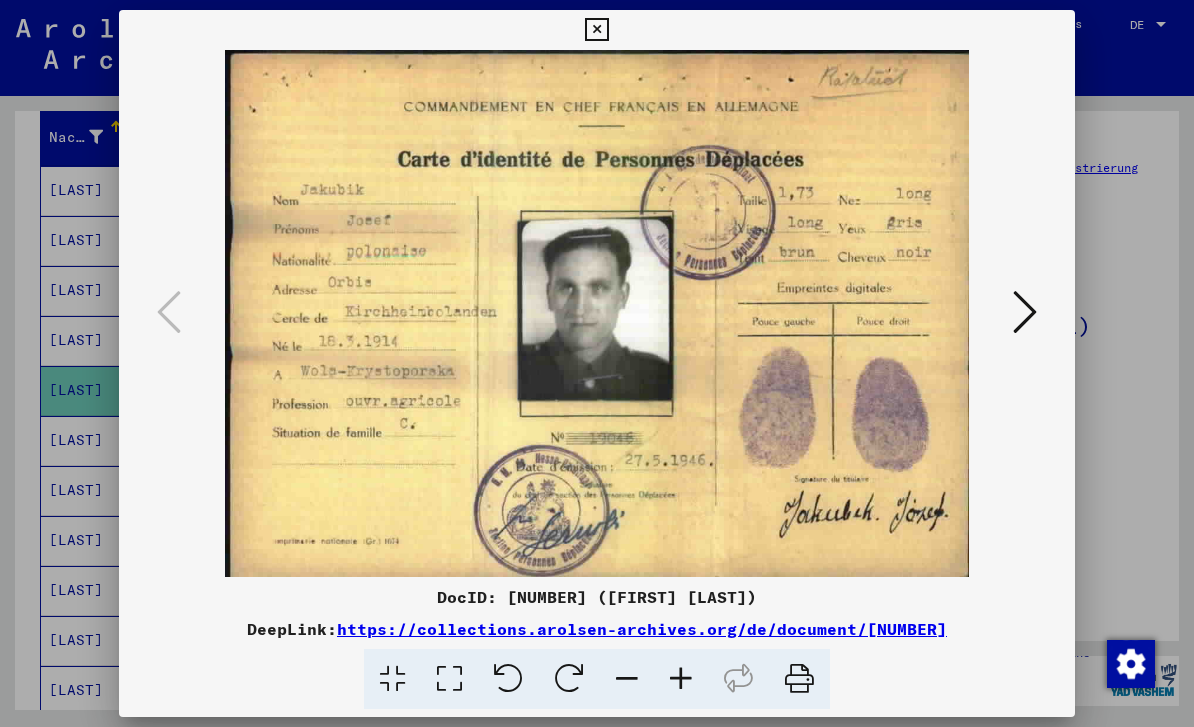 click at bounding box center (597, 363) 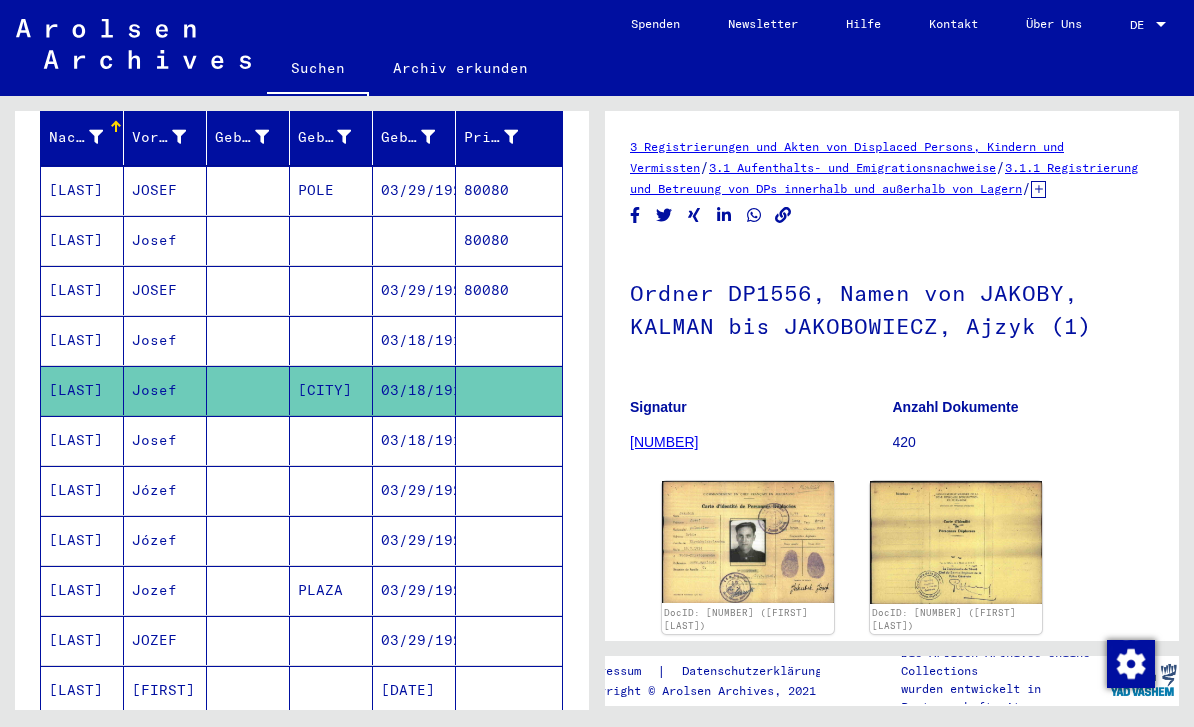 click at bounding box center [331, 490] 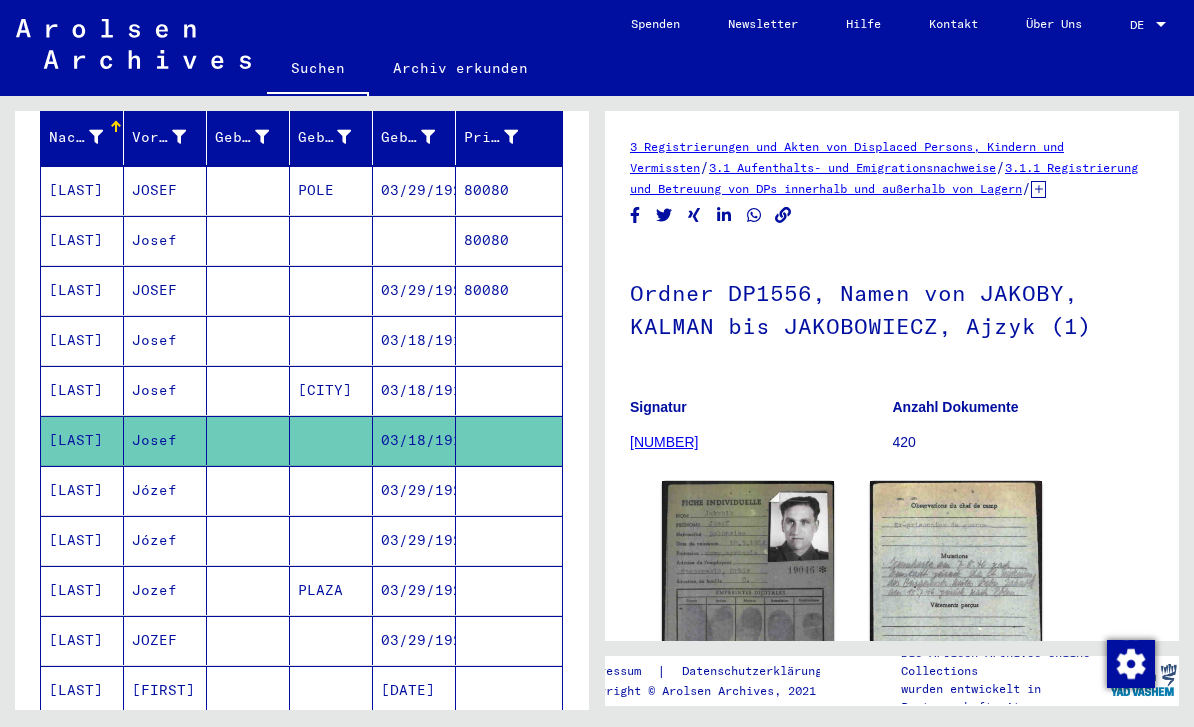 scroll, scrollTop: 0, scrollLeft: 0, axis: both 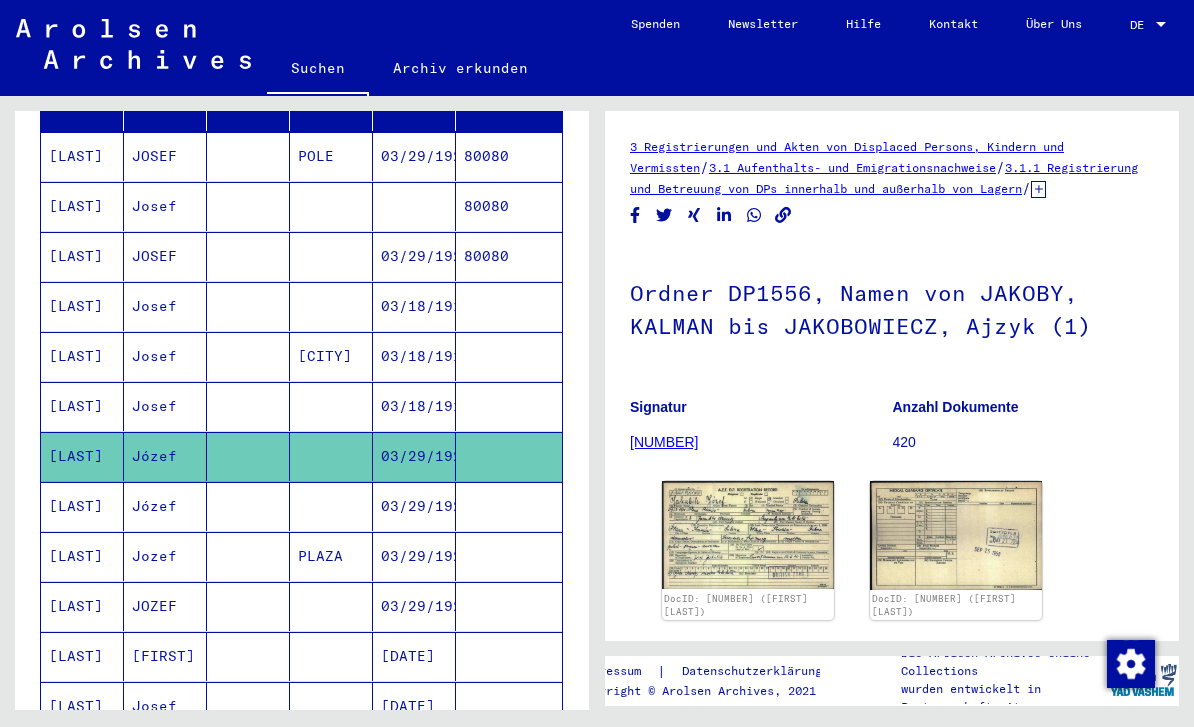 click on "03/29/1921" at bounding box center [414, 556] 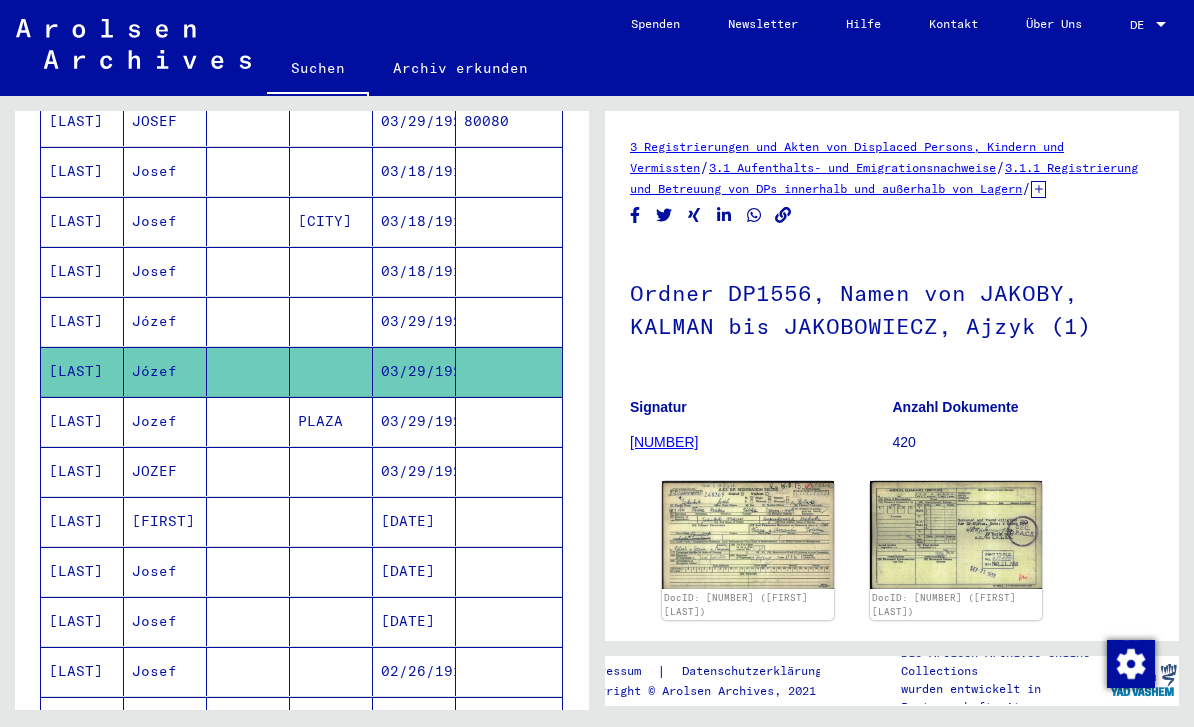 scroll, scrollTop: 479, scrollLeft: 0, axis: vertical 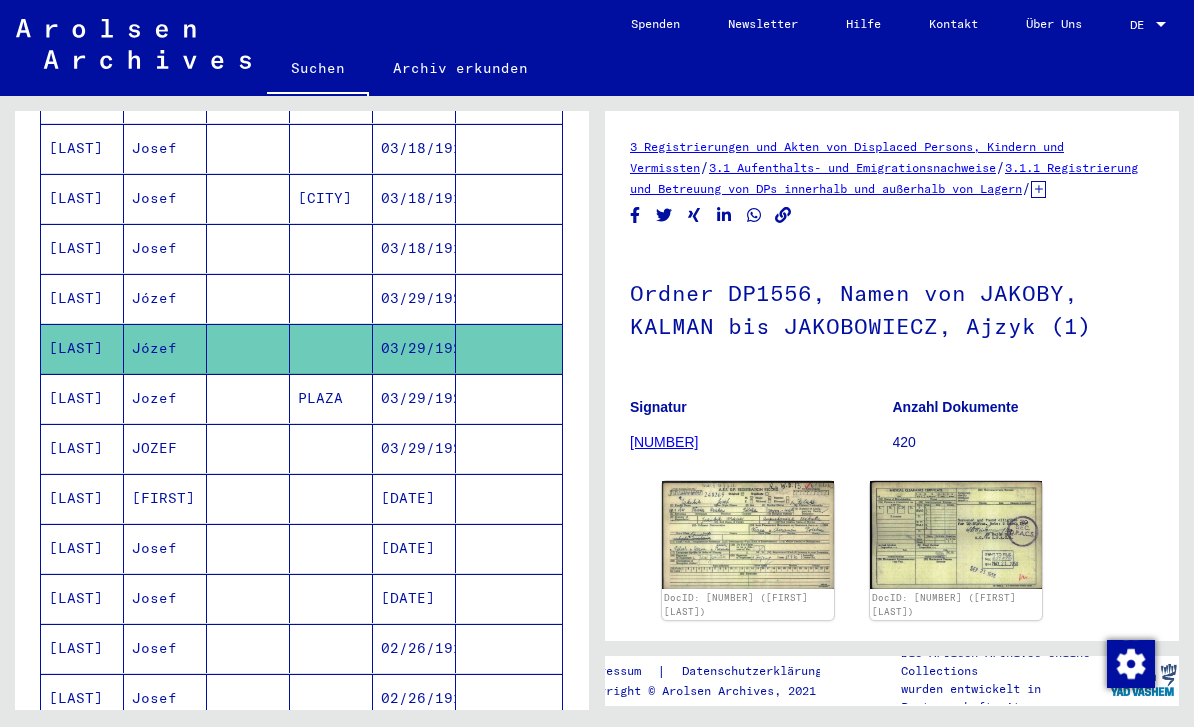 click on "03/29/1921" at bounding box center [414, 448] 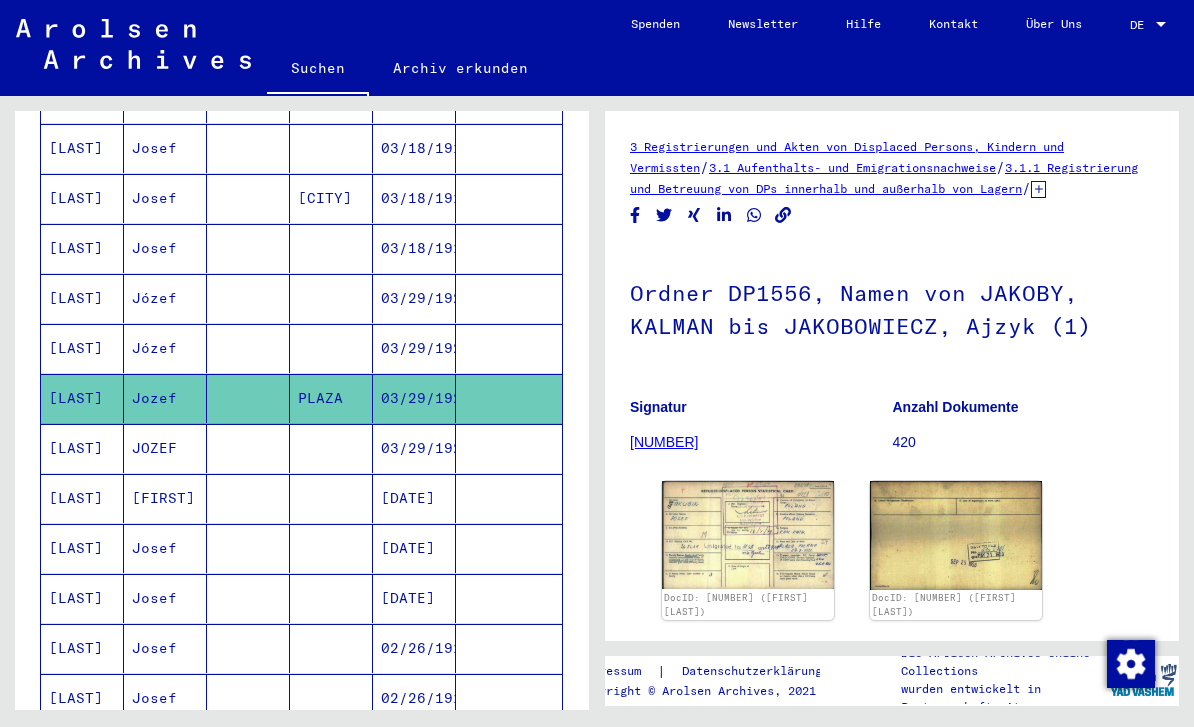 scroll, scrollTop: 0, scrollLeft: 0, axis: both 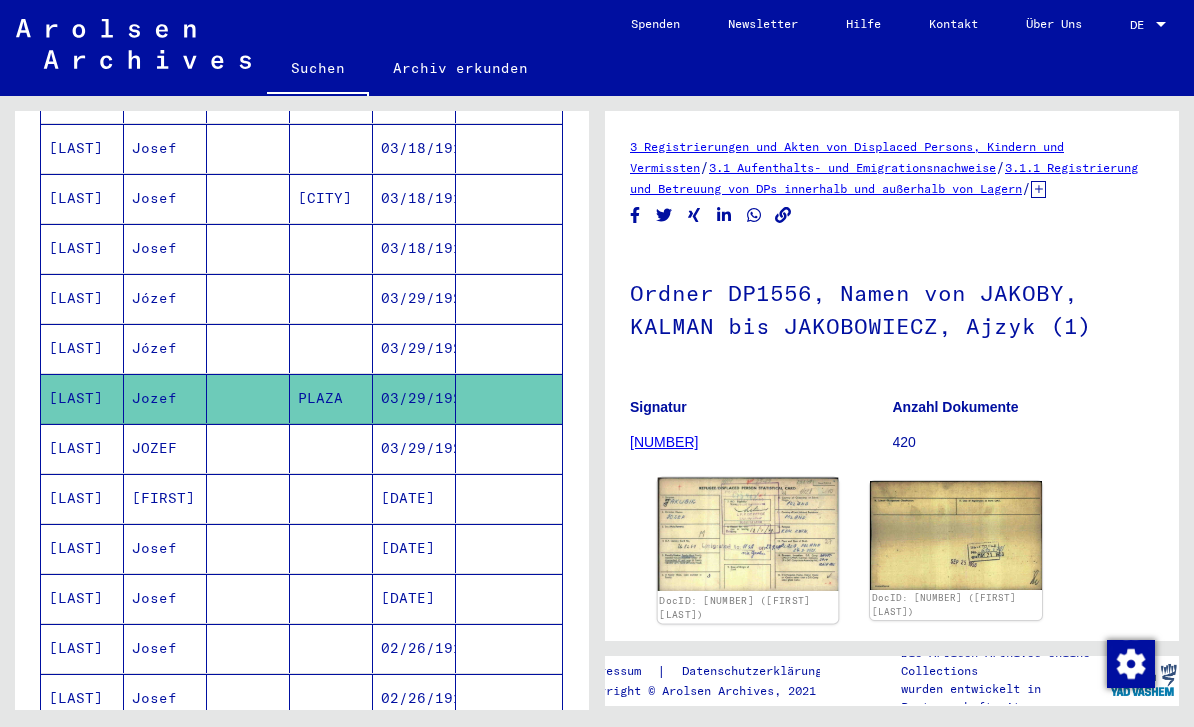 click 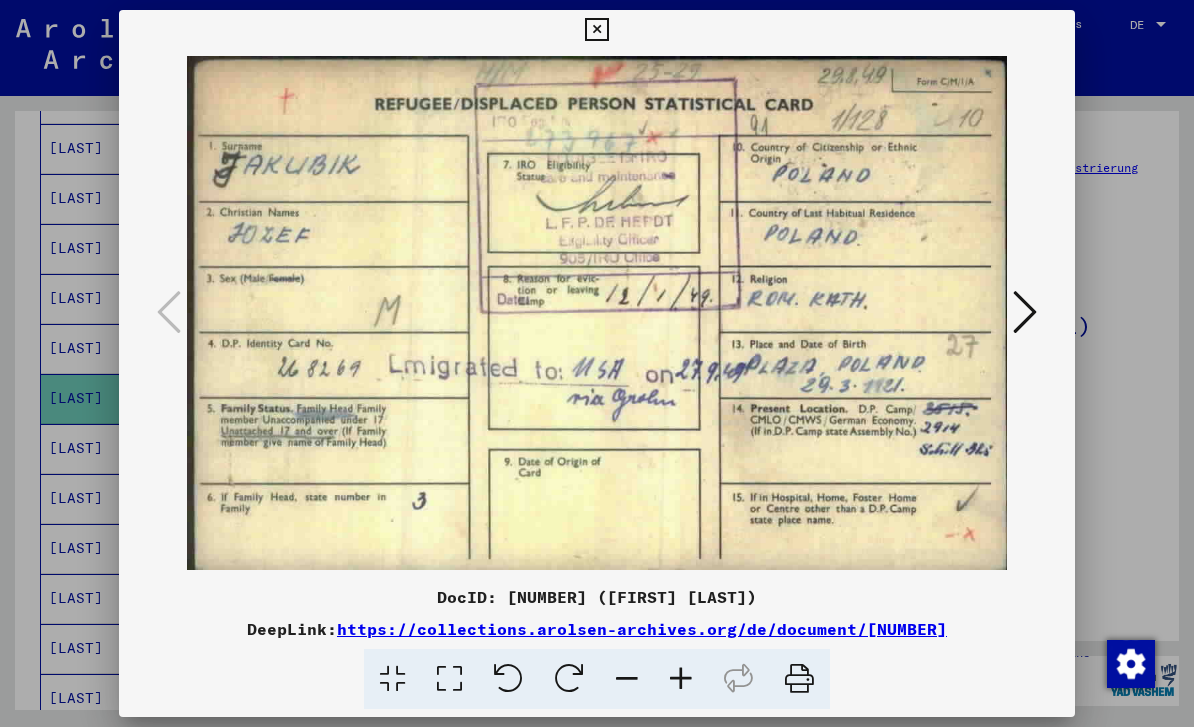 click at bounding box center (597, 363) 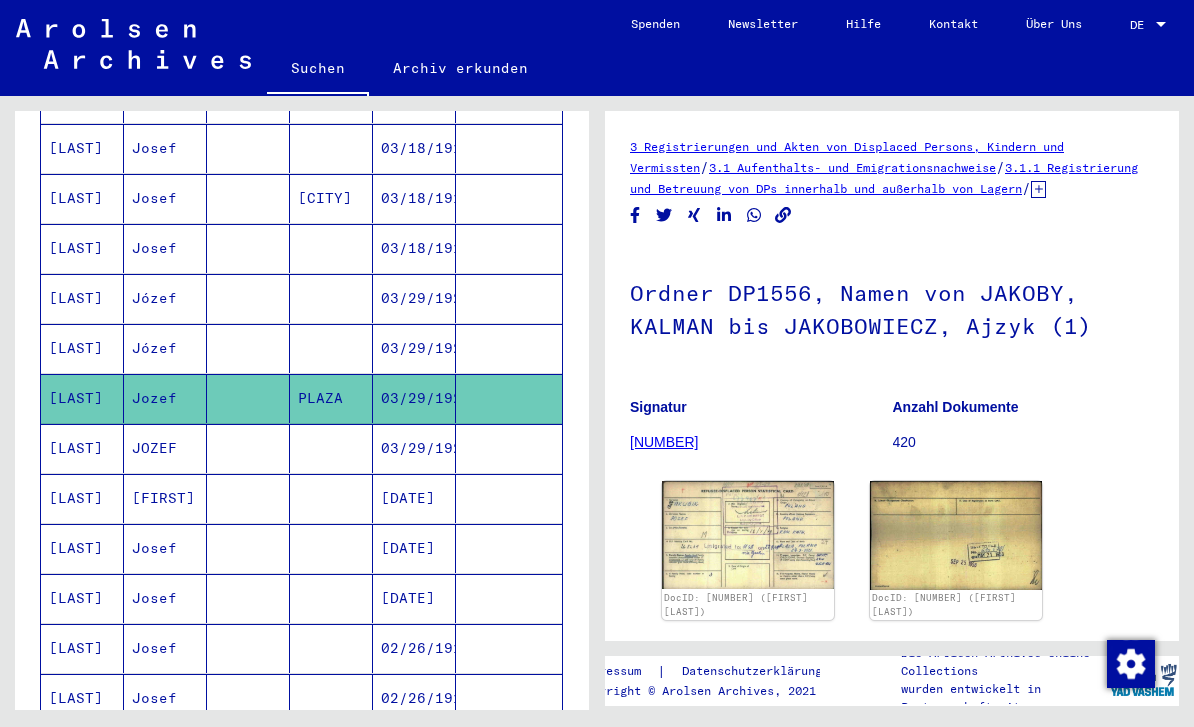 click on "03/29/1921" at bounding box center (414, 498) 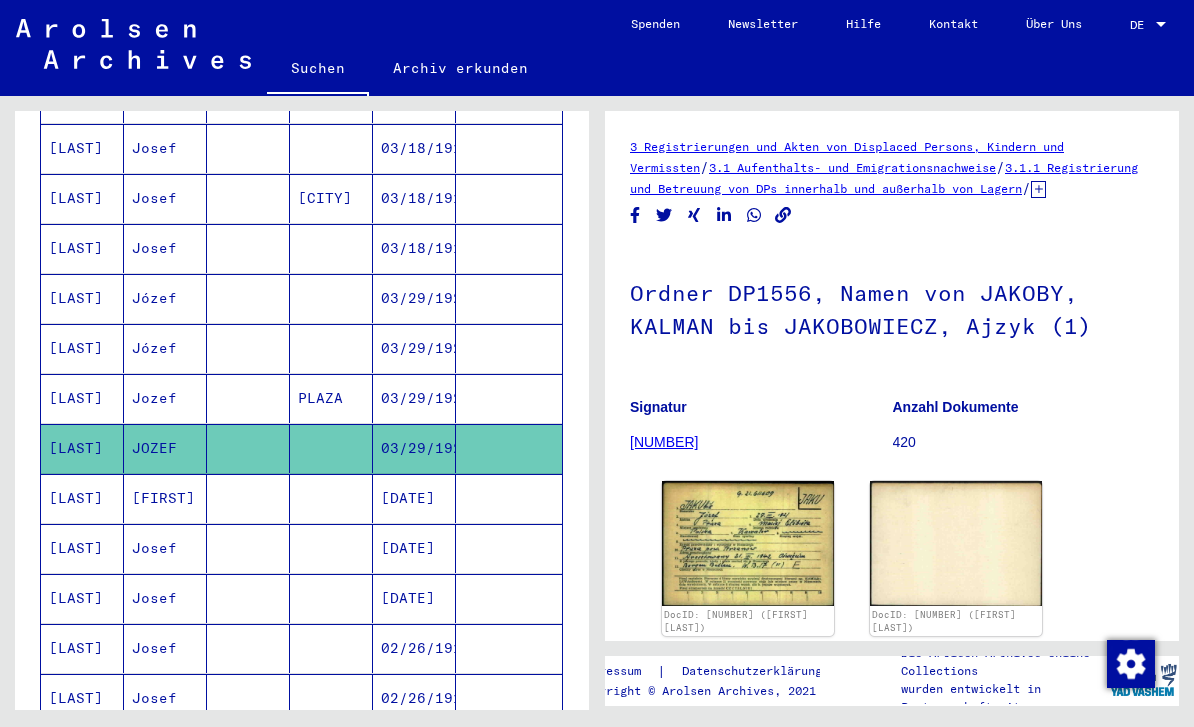 scroll, scrollTop: 0, scrollLeft: 0, axis: both 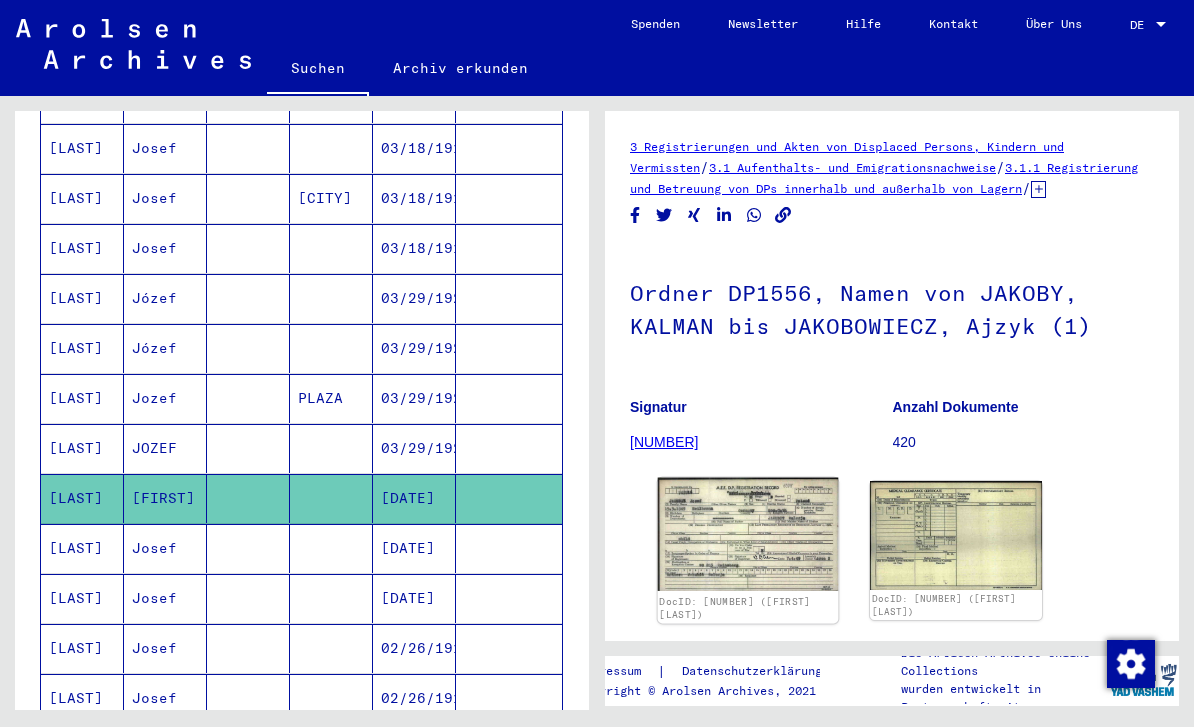 click 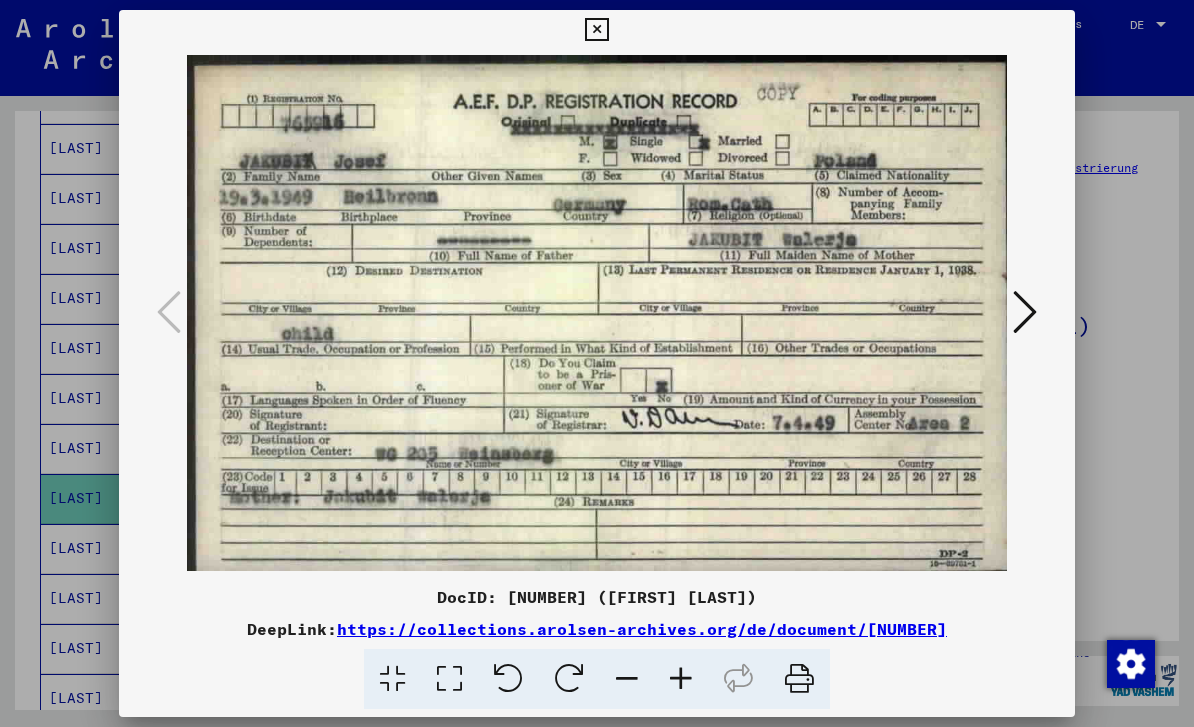 click at bounding box center (597, 363) 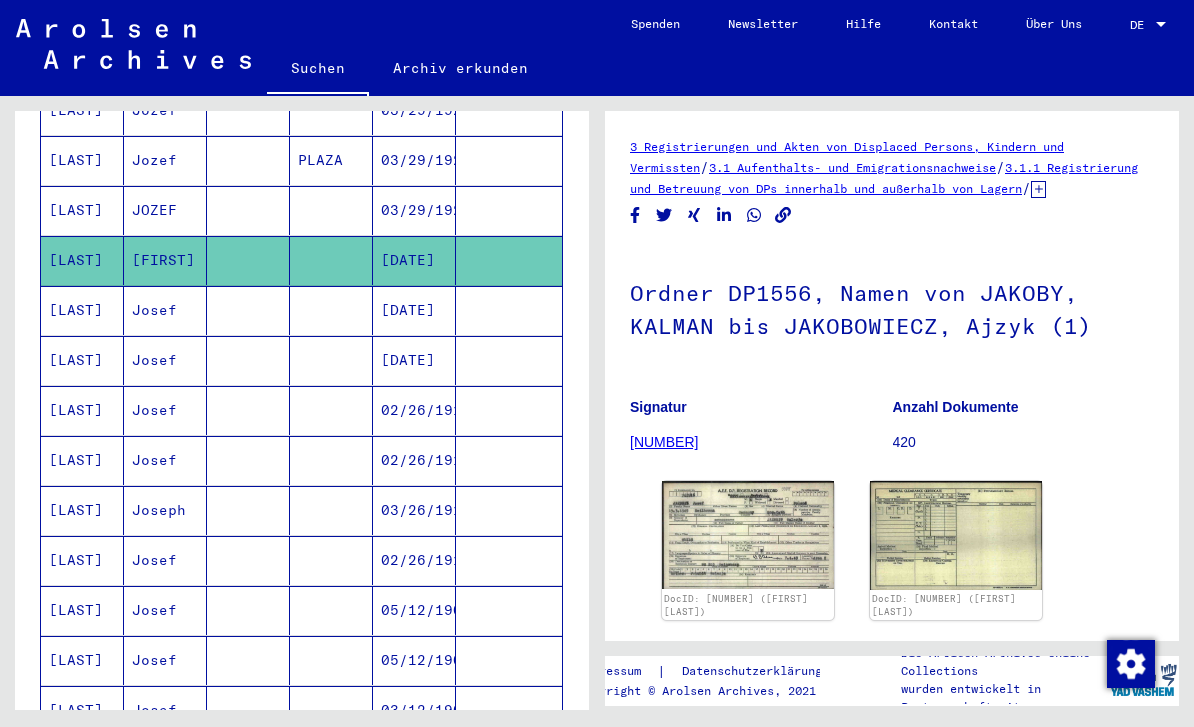 scroll, scrollTop: 689, scrollLeft: 0, axis: vertical 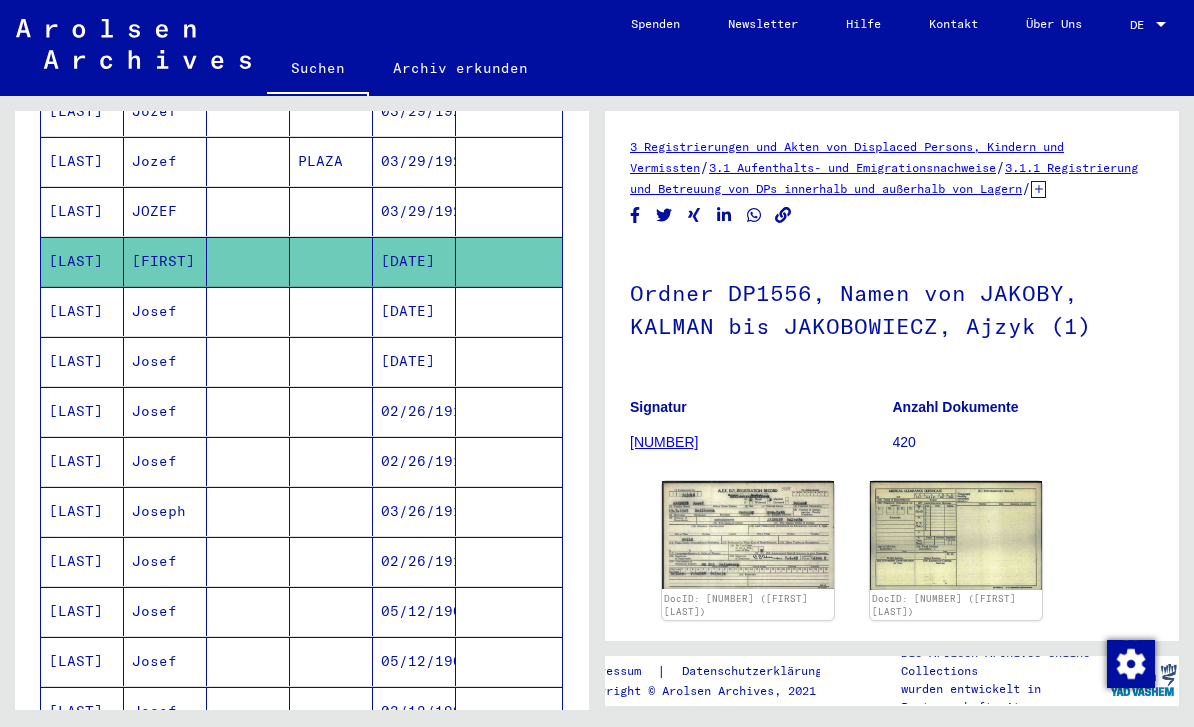 click on "[DATE]" at bounding box center [414, 411] 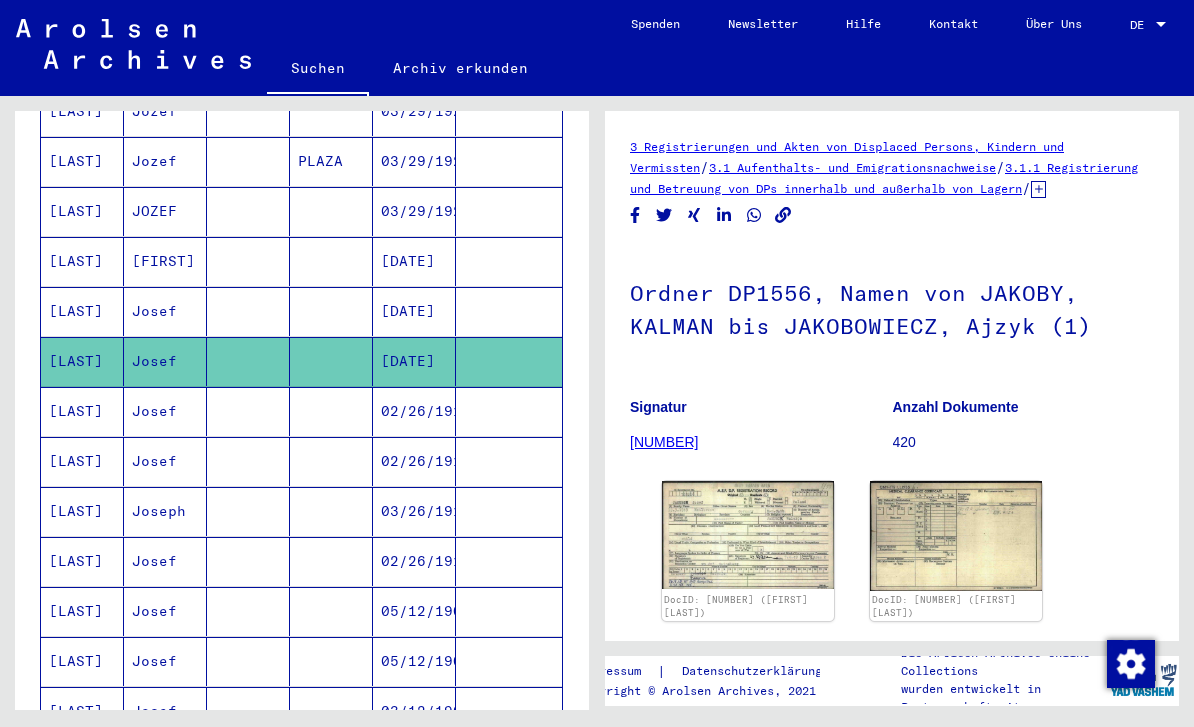 scroll, scrollTop: 0, scrollLeft: 0, axis: both 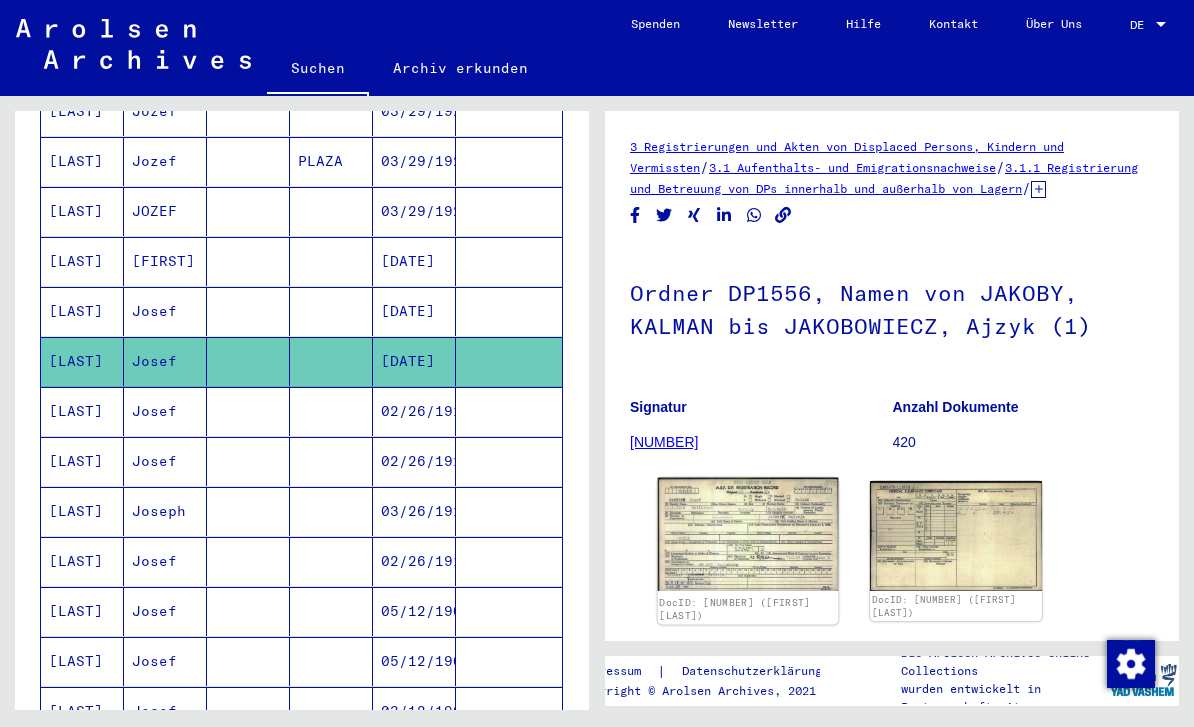 click 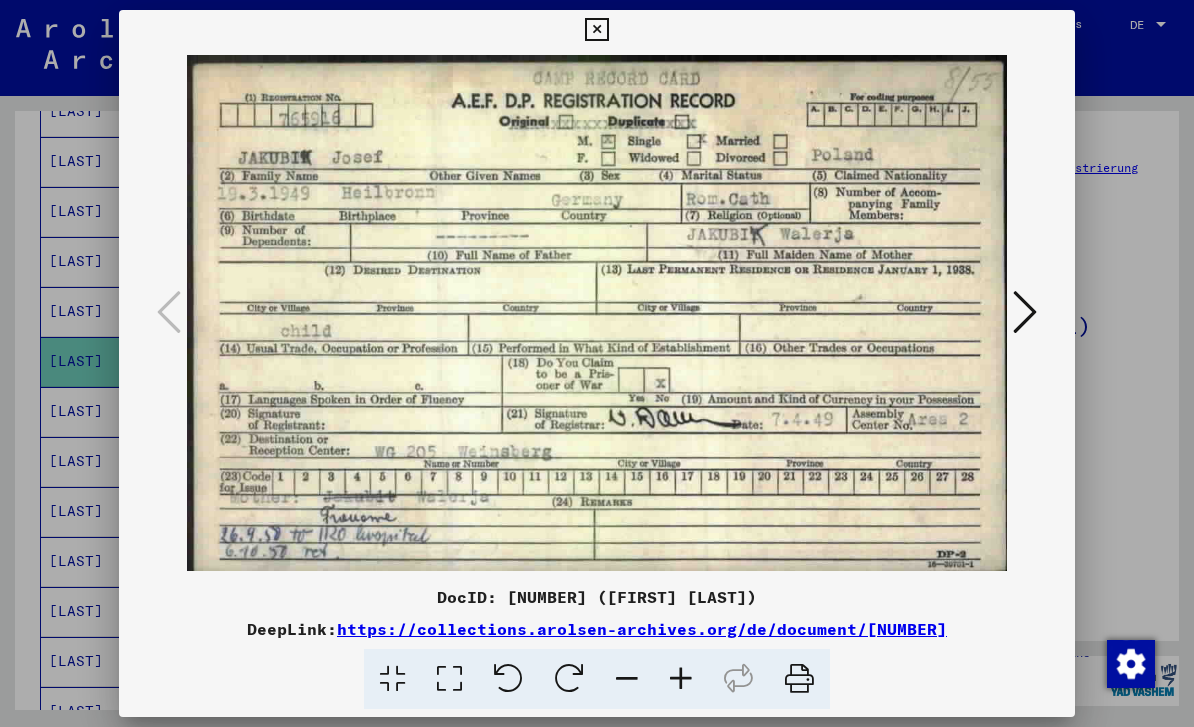 click at bounding box center (597, 363) 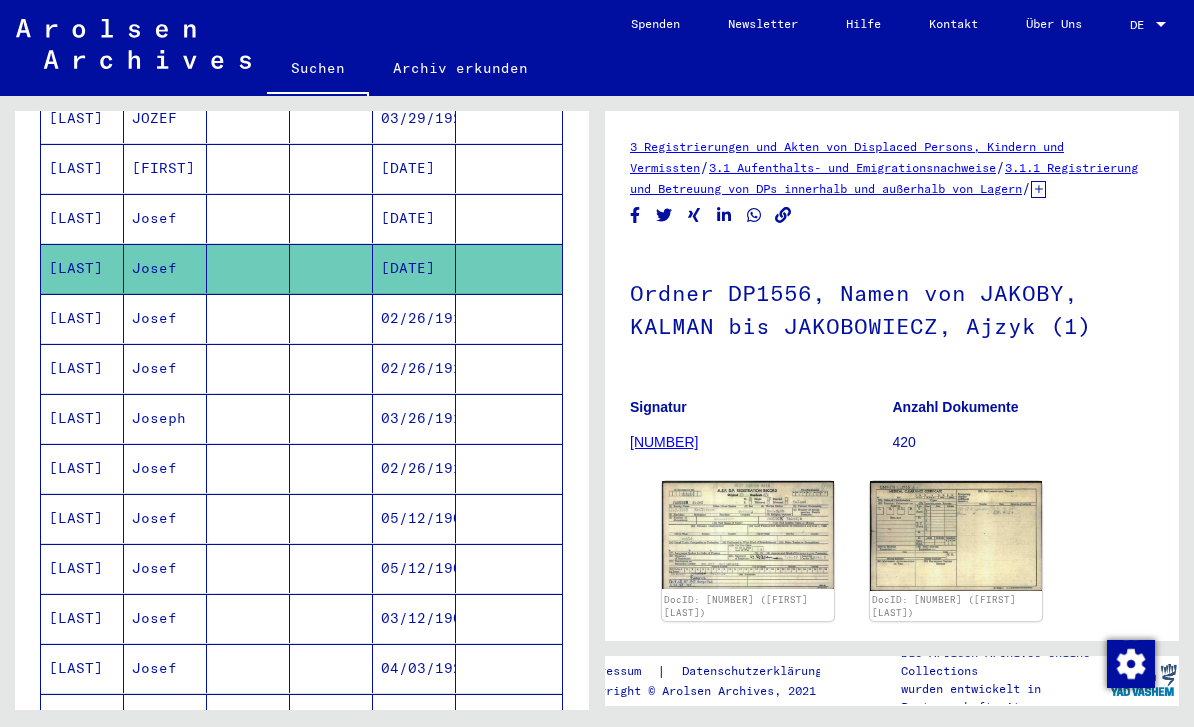 scroll, scrollTop: 790, scrollLeft: 0, axis: vertical 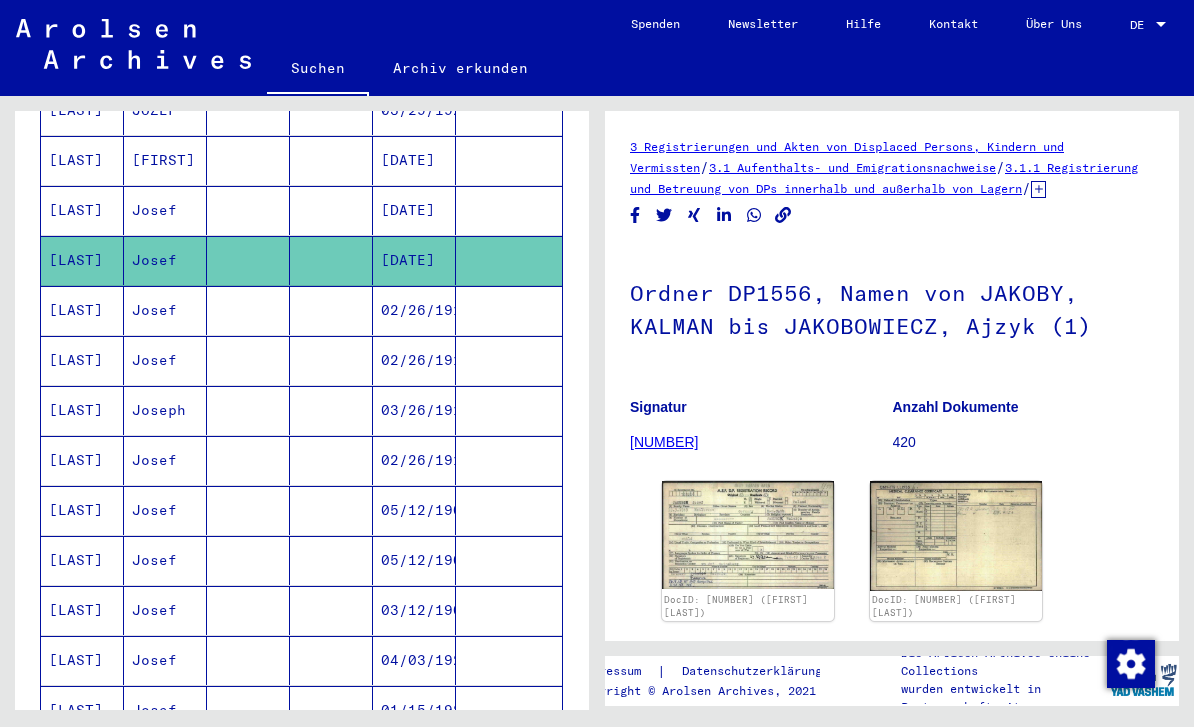 click on "05/12/1900" at bounding box center (414, 610) 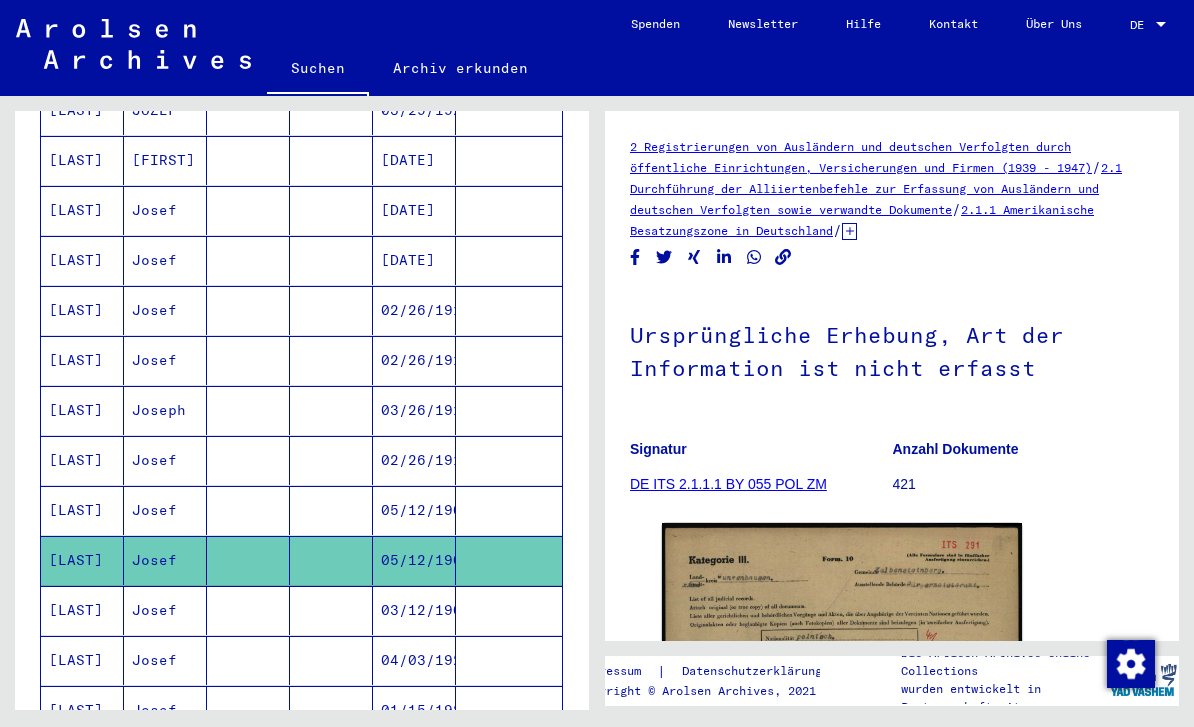scroll, scrollTop: 0, scrollLeft: 0, axis: both 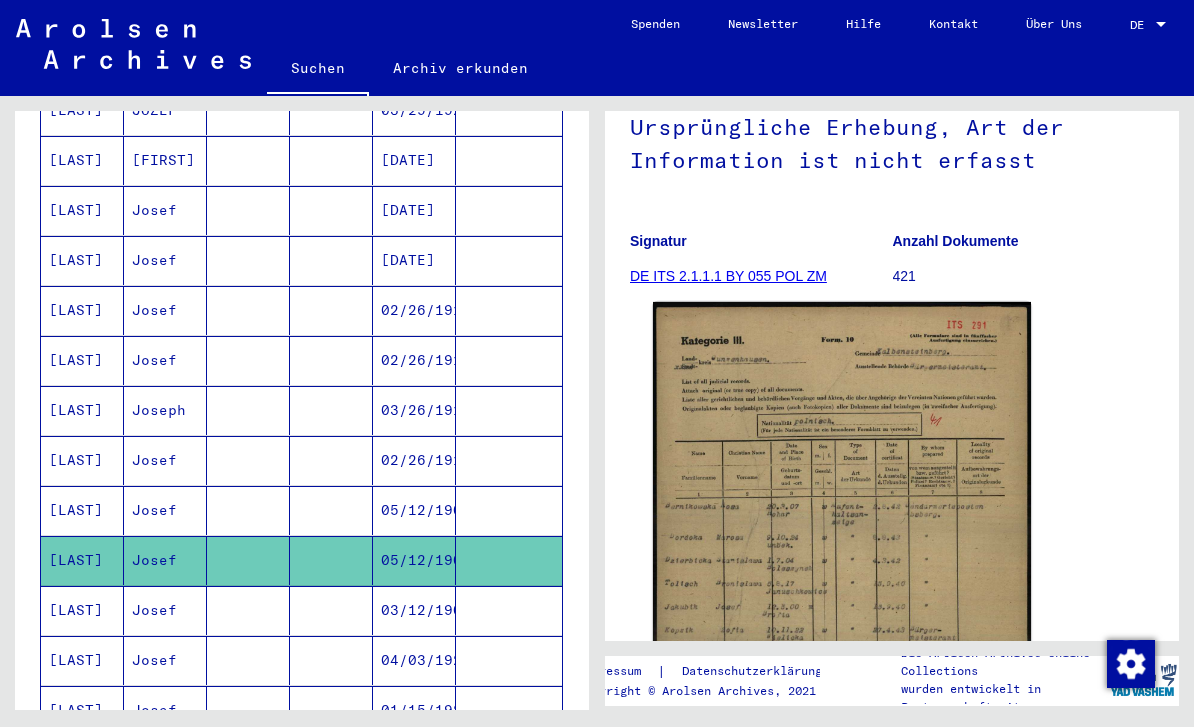 click 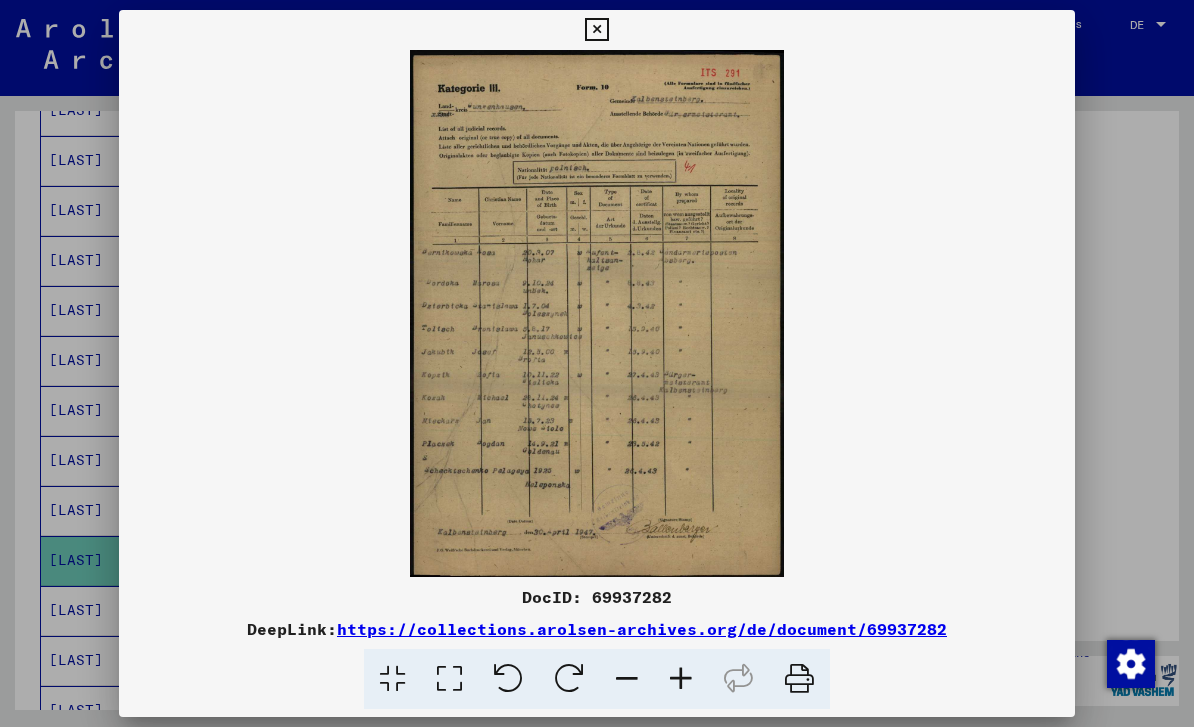 click at bounding box center [597, 363] 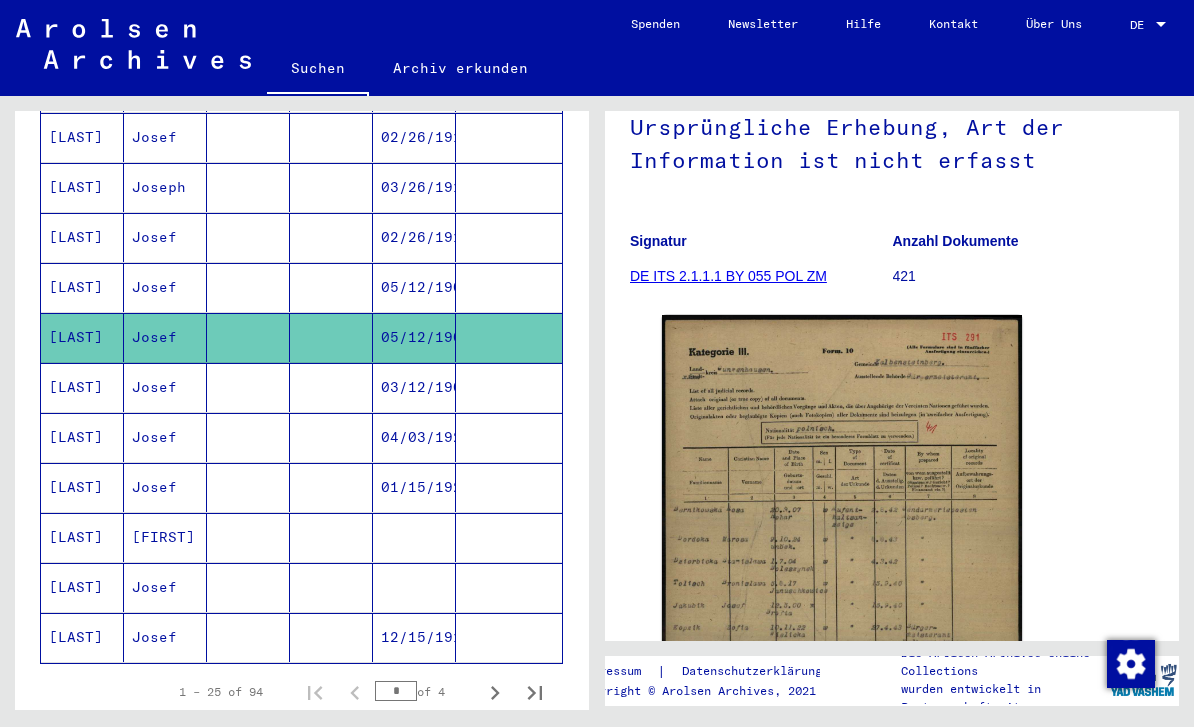 scroll, scrollTop: 1015, scrollLeft: 0, axis: vertical 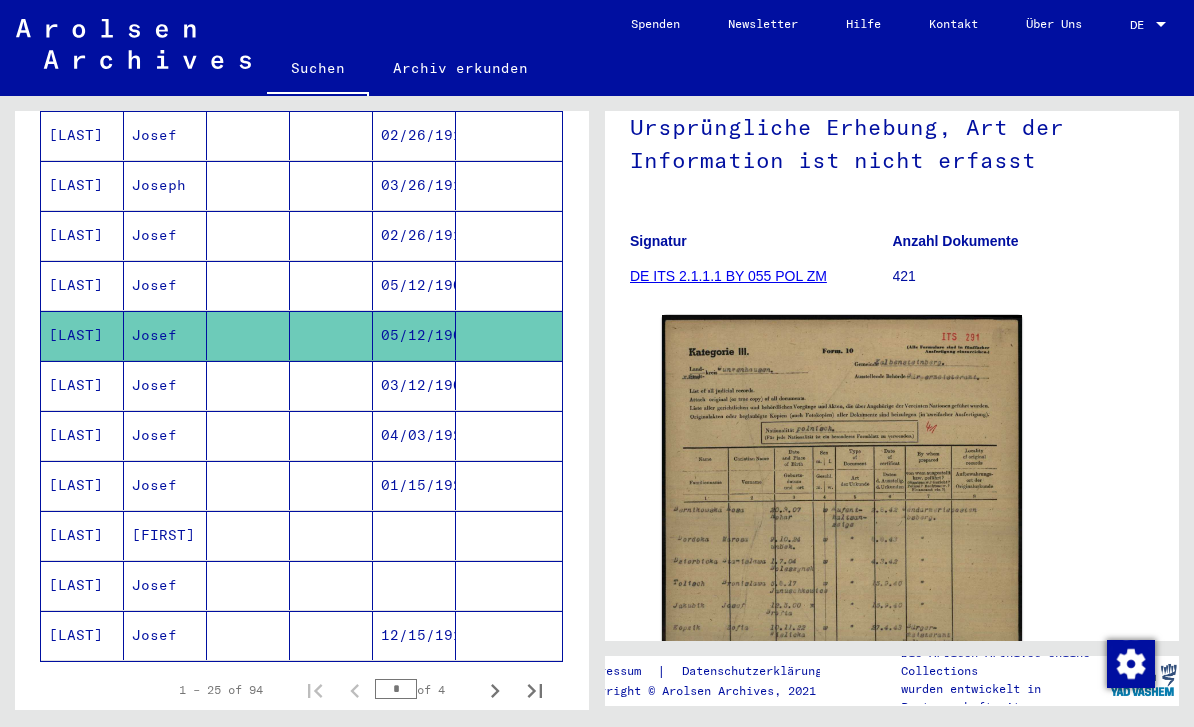 click at bounding box center (414, 585) 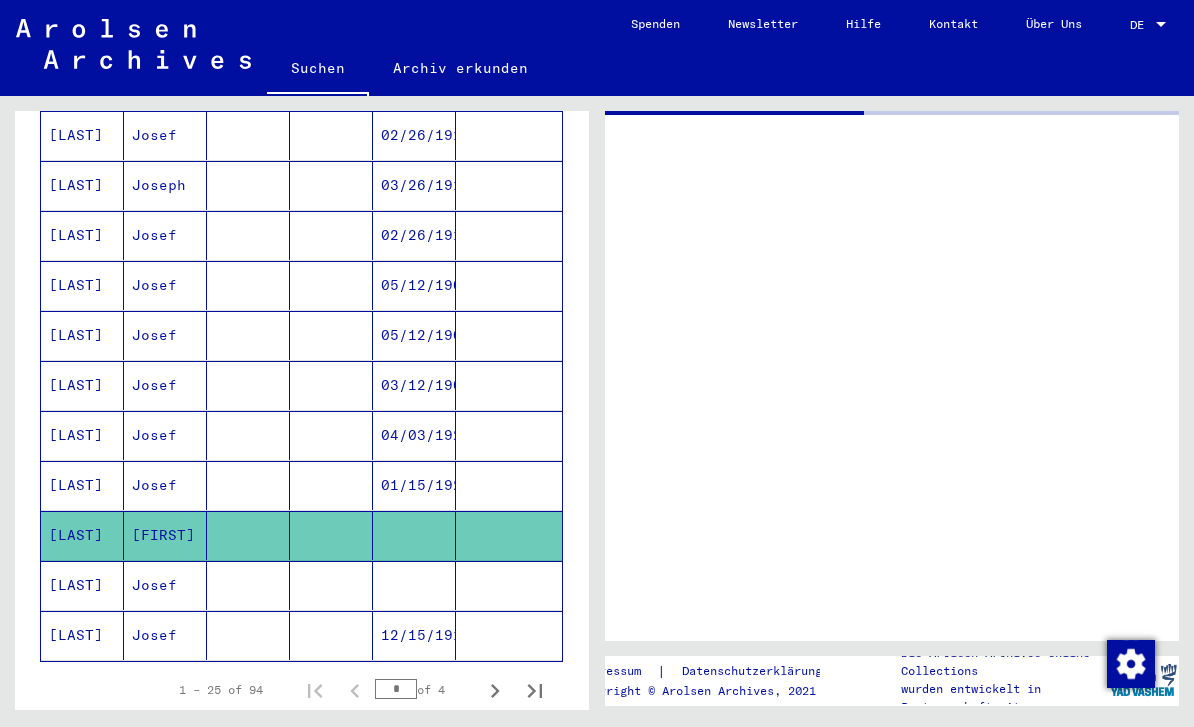 scroll, scrollTop: 0, scrollLeft: 0, axis: both 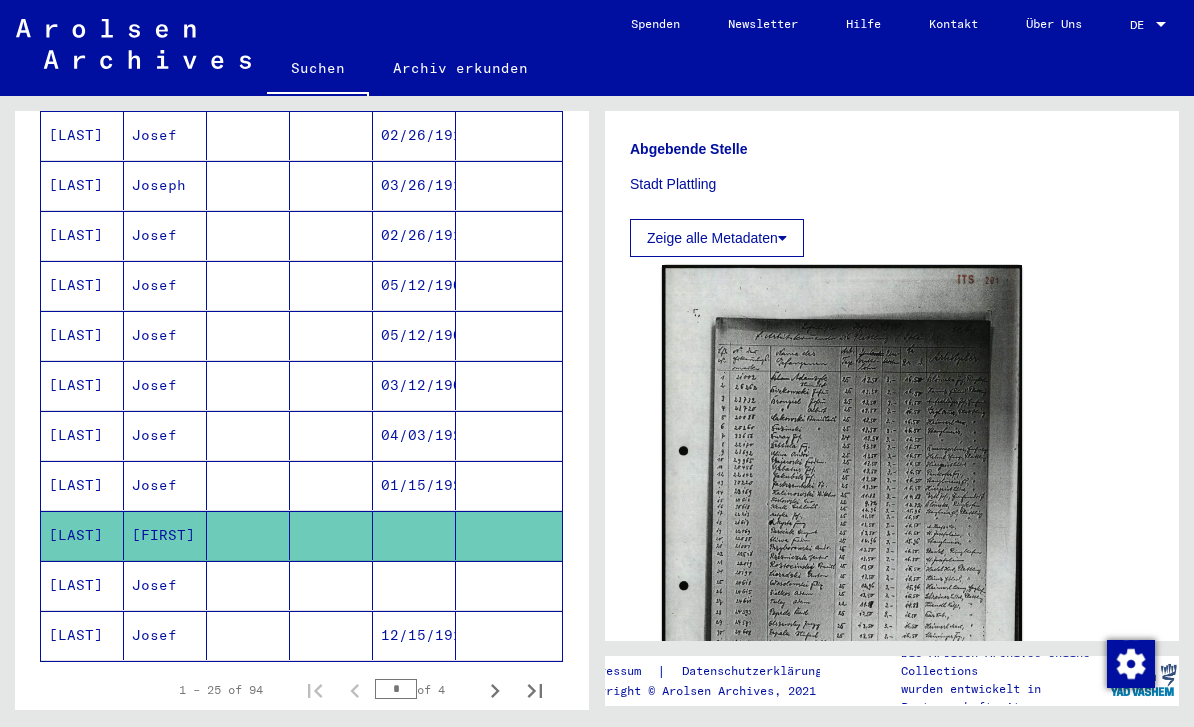 click at bounding box center [414, 635] 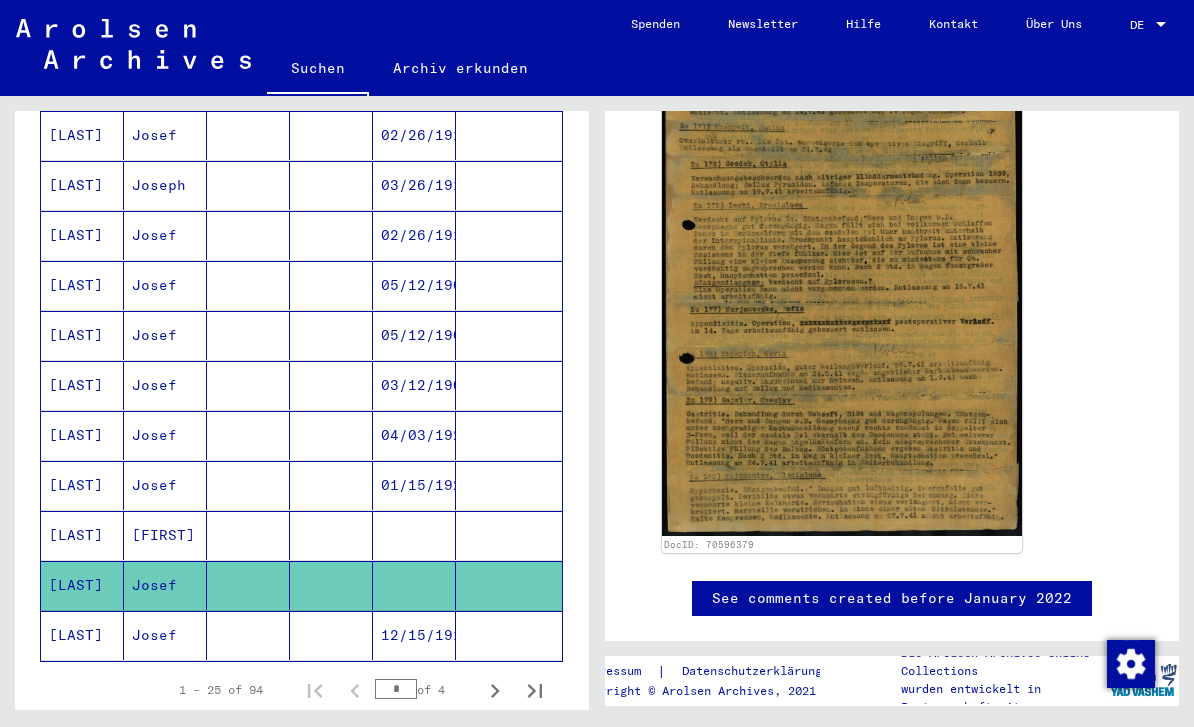 scroll, scrollTop: 0, scrollLeft: 0, axis: both 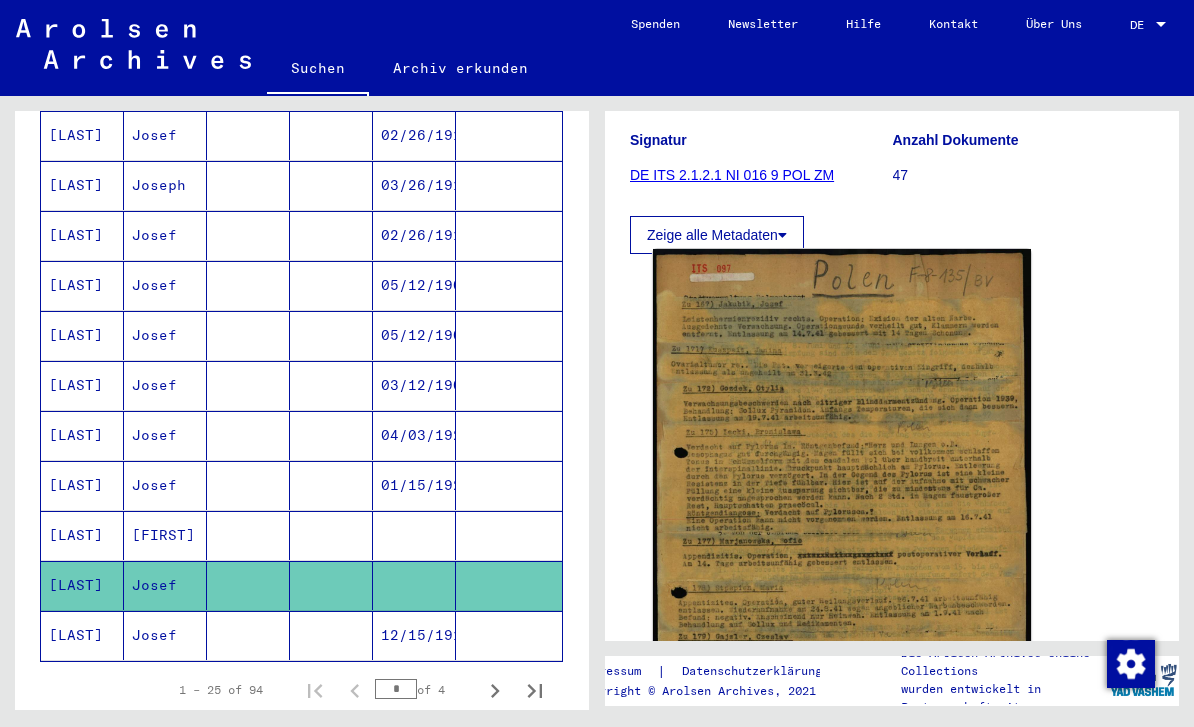 click 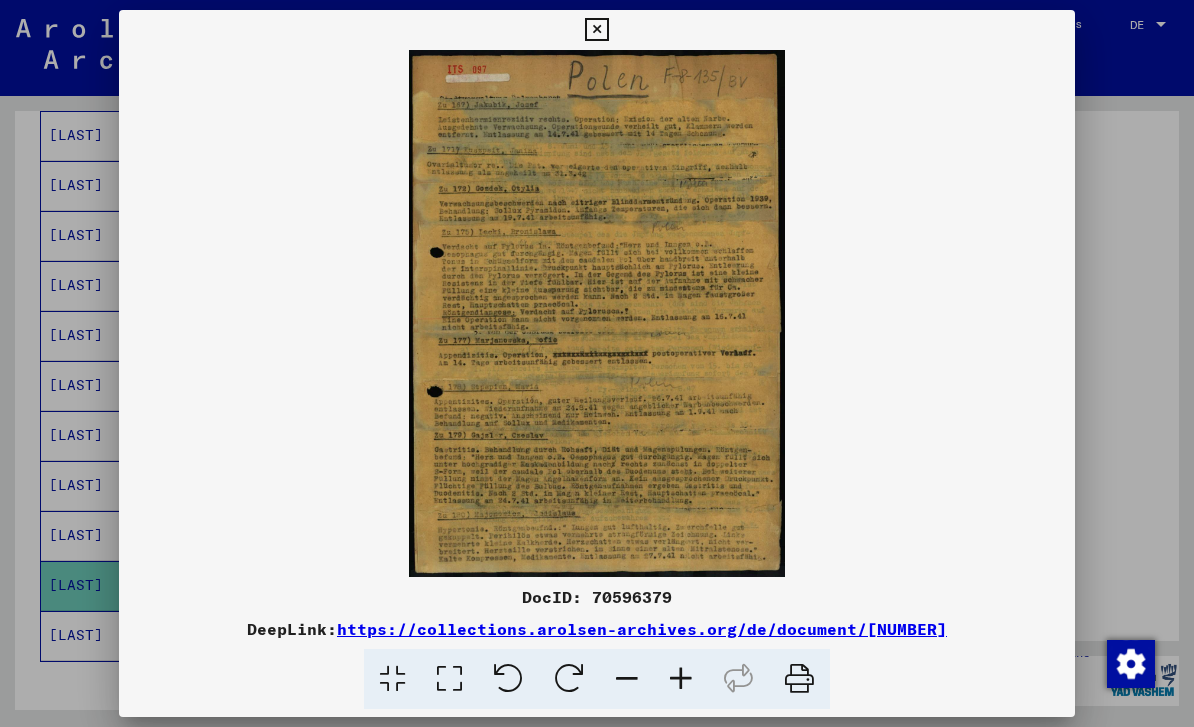 click at bounding box center (597, 363) 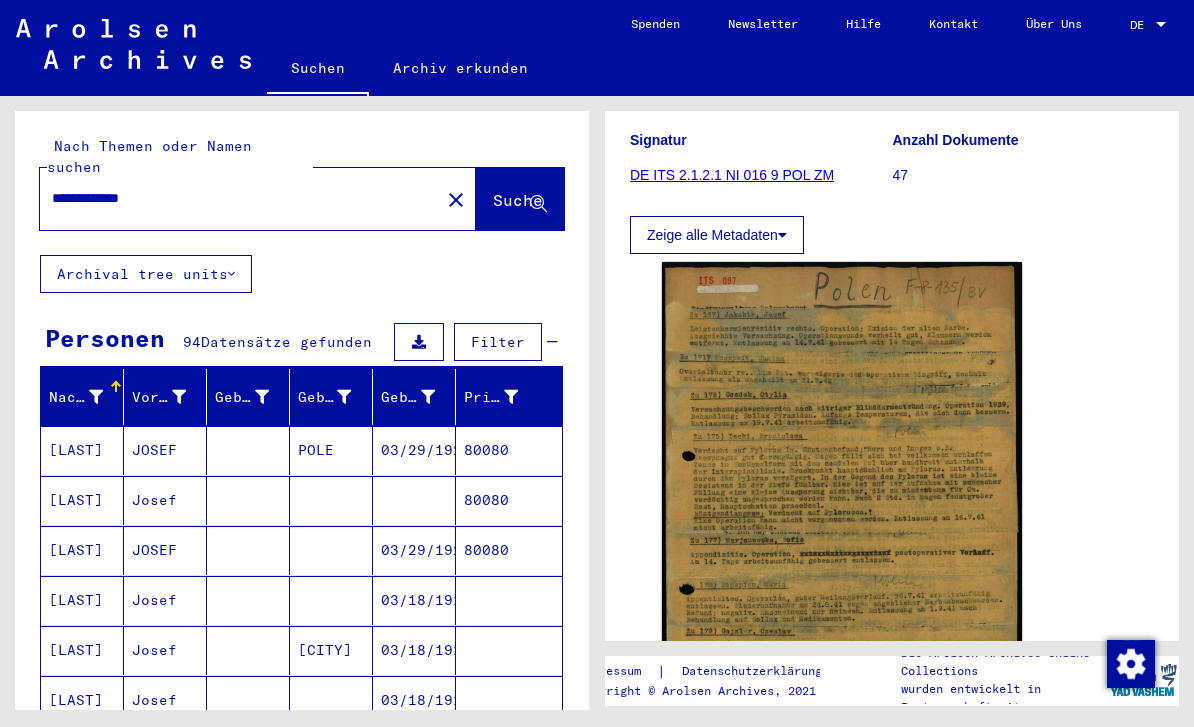 scroll, scrollTop: 0, scrollLeft: 0, axis: both 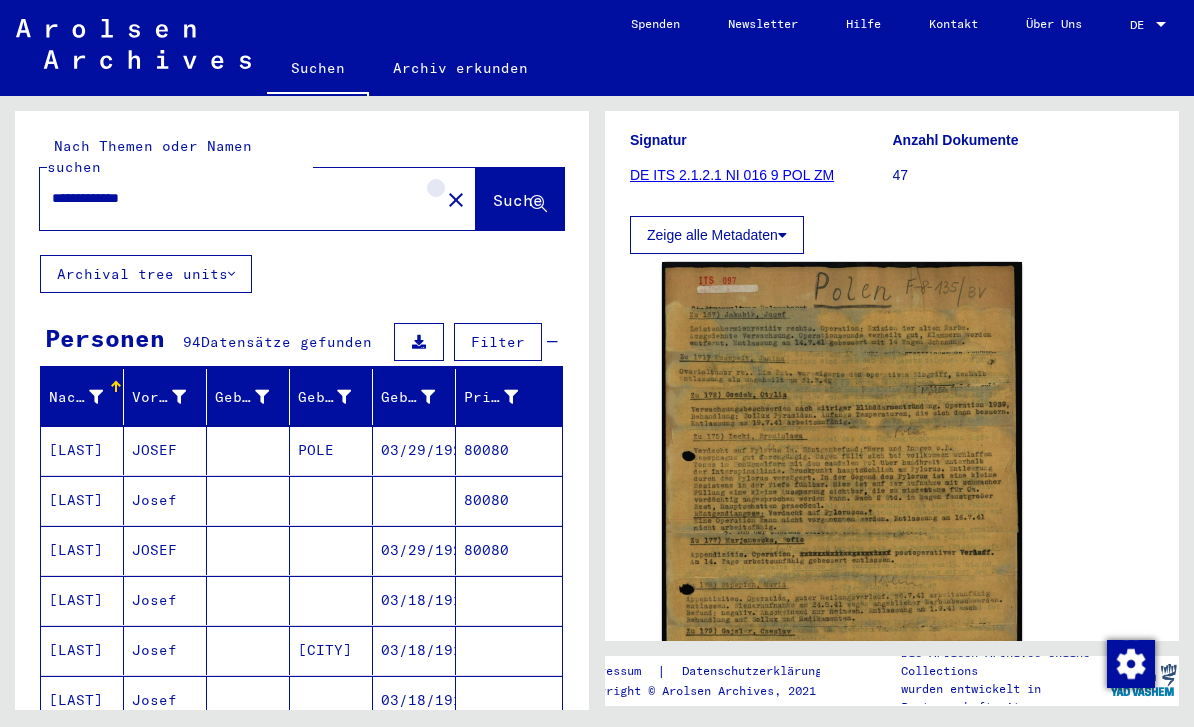 click on "close" 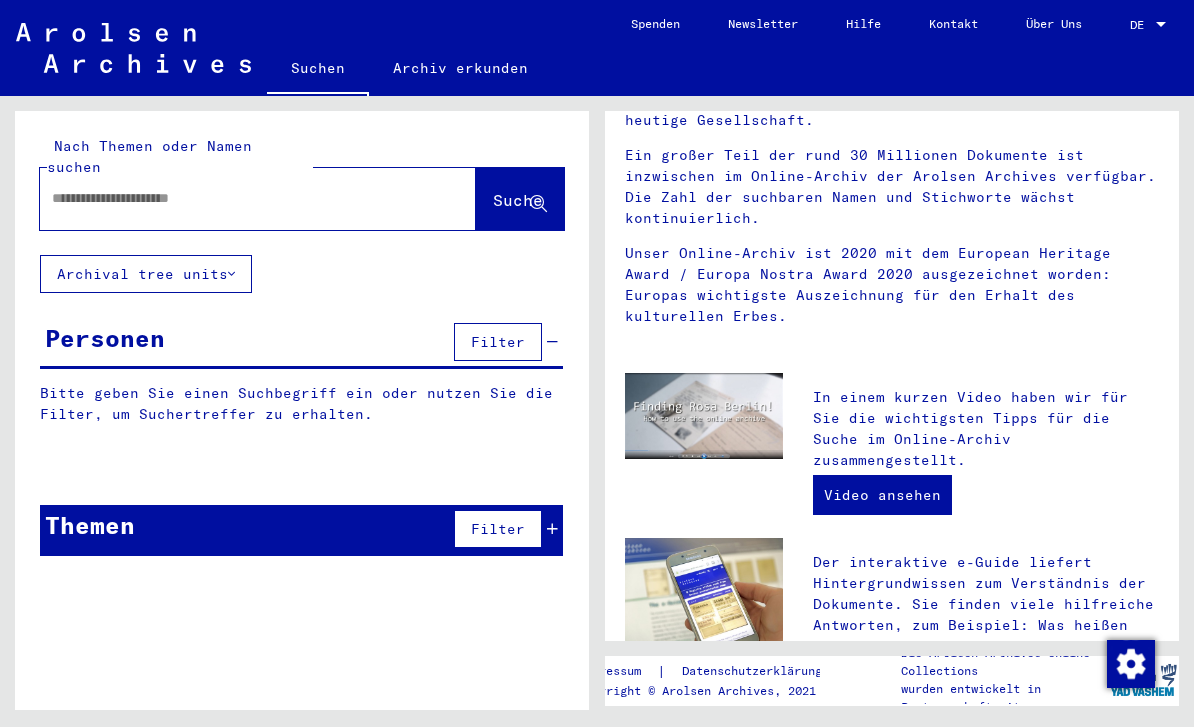 click at bounding box center (234, 198) 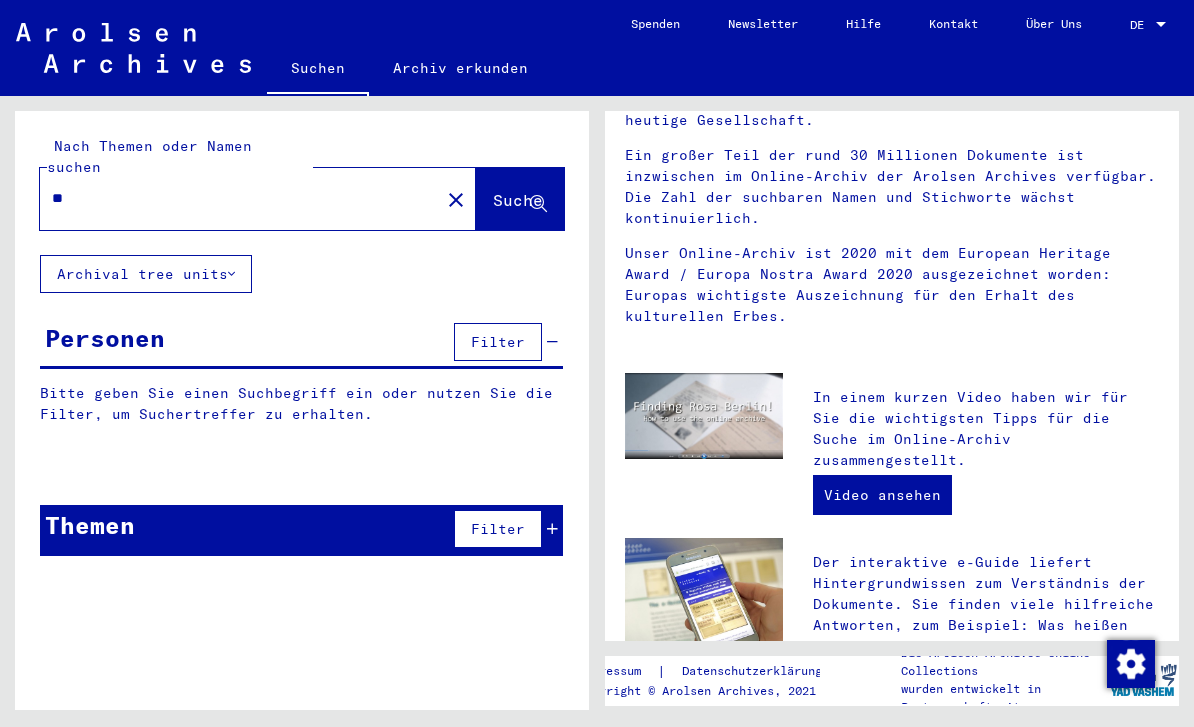type on "*" 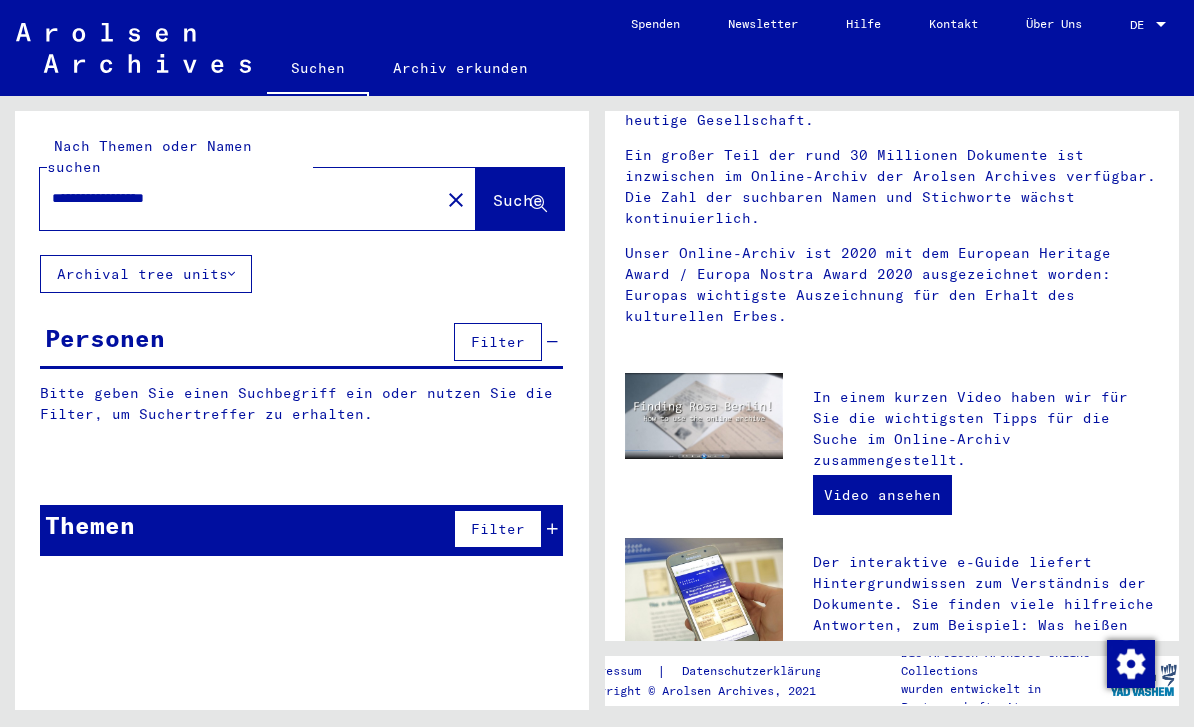 type on "**********" 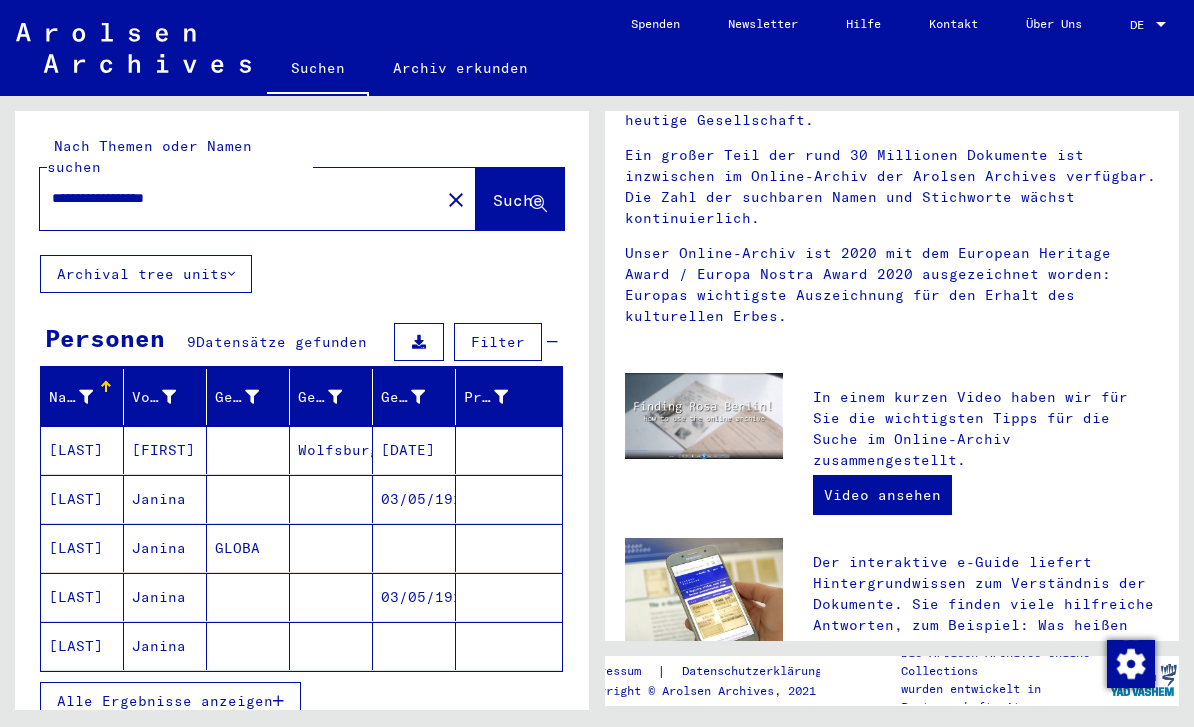 click on "[DATE]" at bounding box center [414, 499] 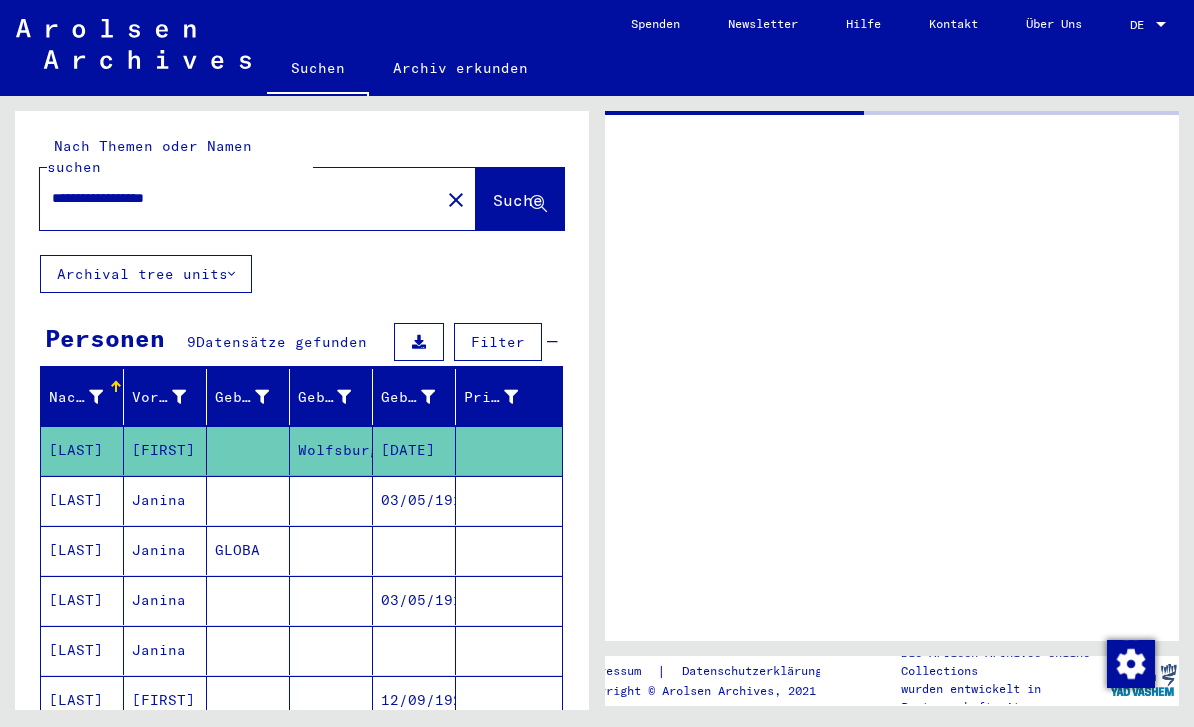 scroll, scrollTop: 0, scrollLeft: 0, axis: both 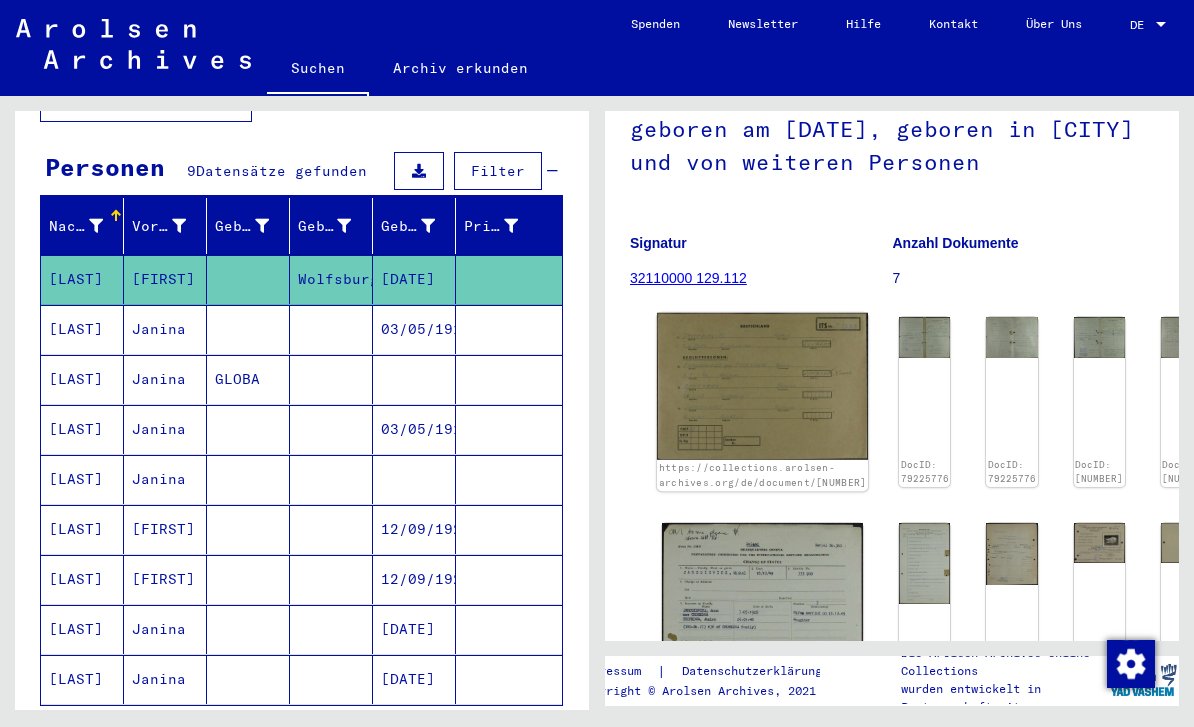 click on "https://collections.arolsen-archives.org/de/document/[NUMBER]" 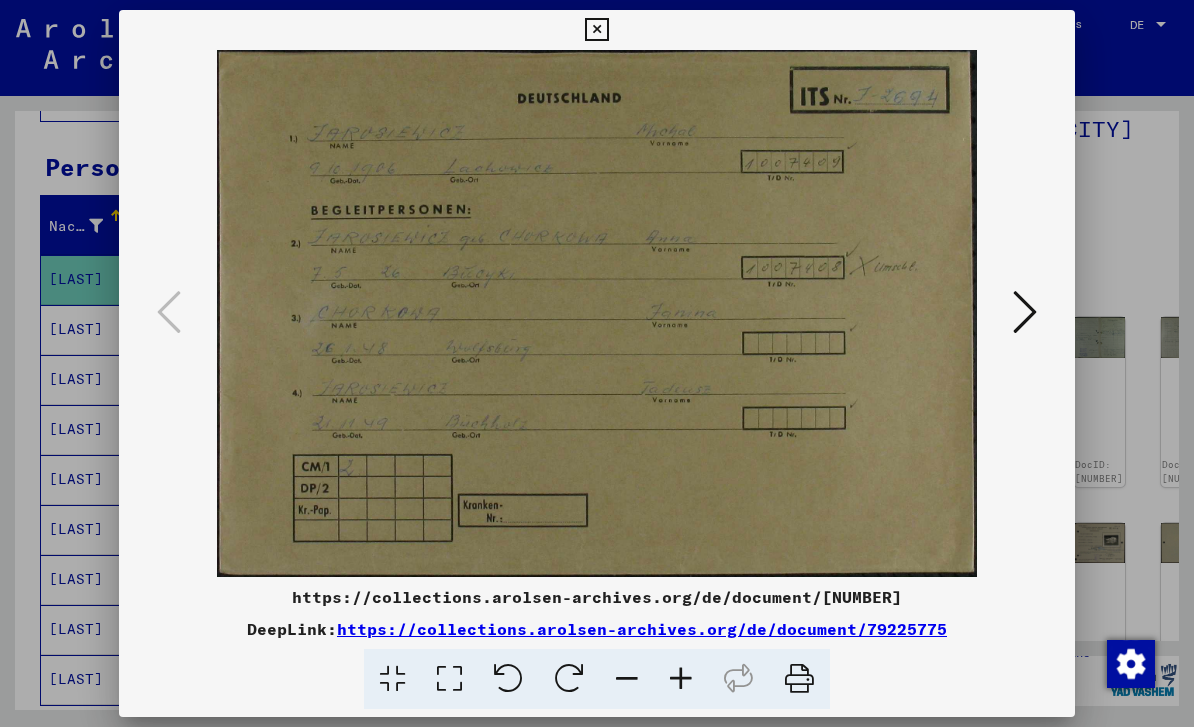 click at bounding box center (1025, 312) 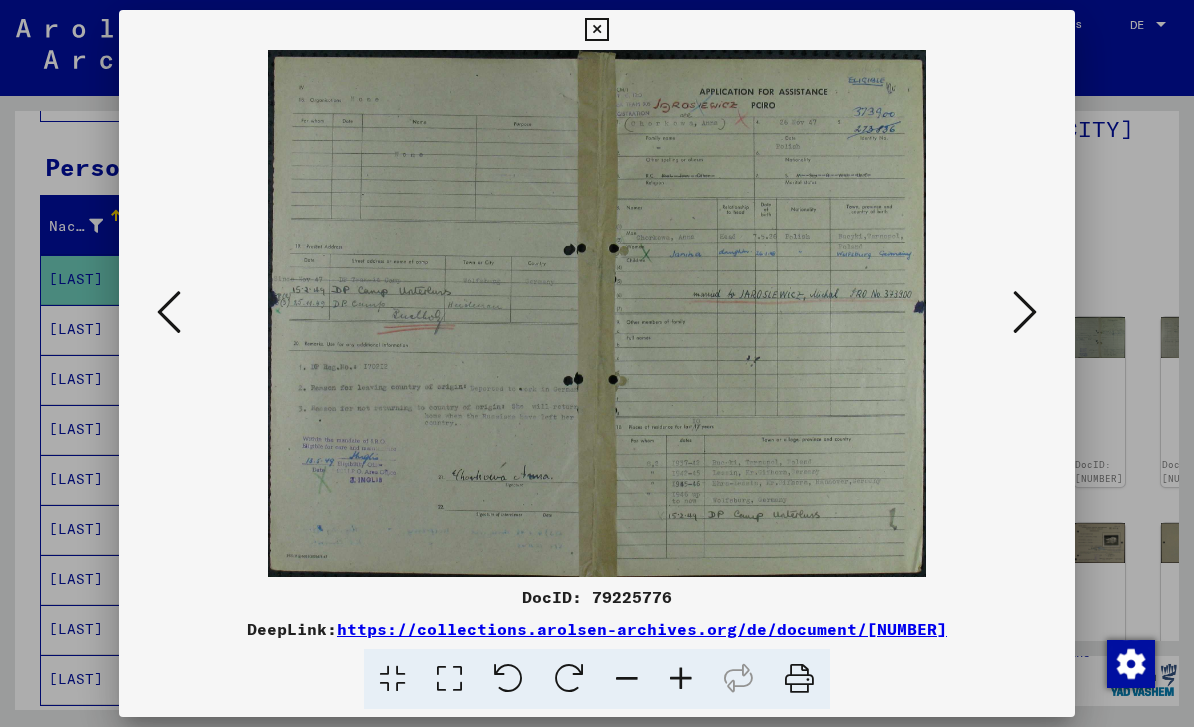 click at bounding box center (1025, 312) 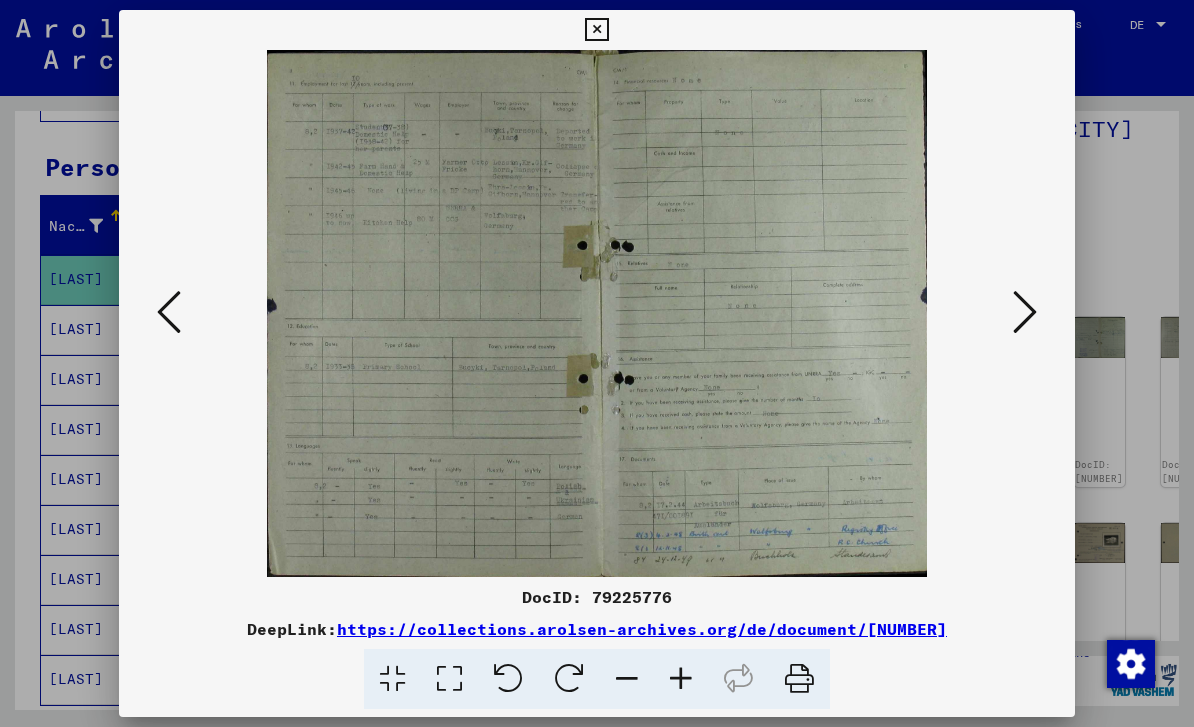 click at bounding box center (1025, 312) 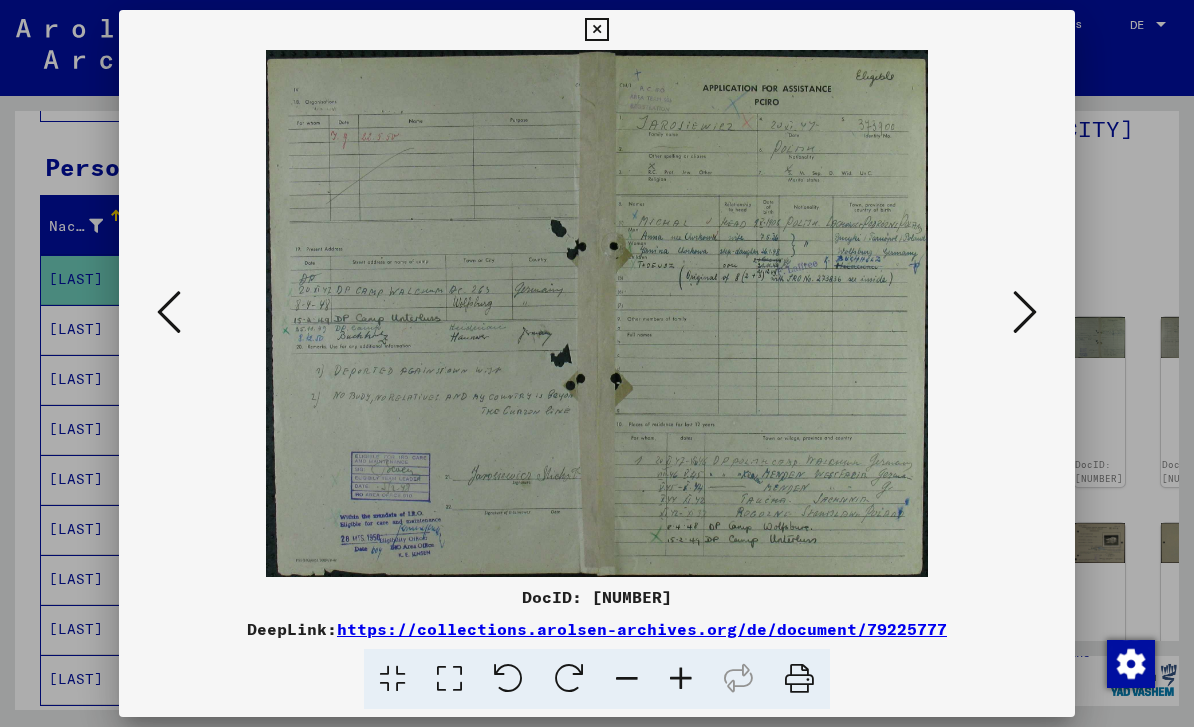 click at bounding box center [597, 363] 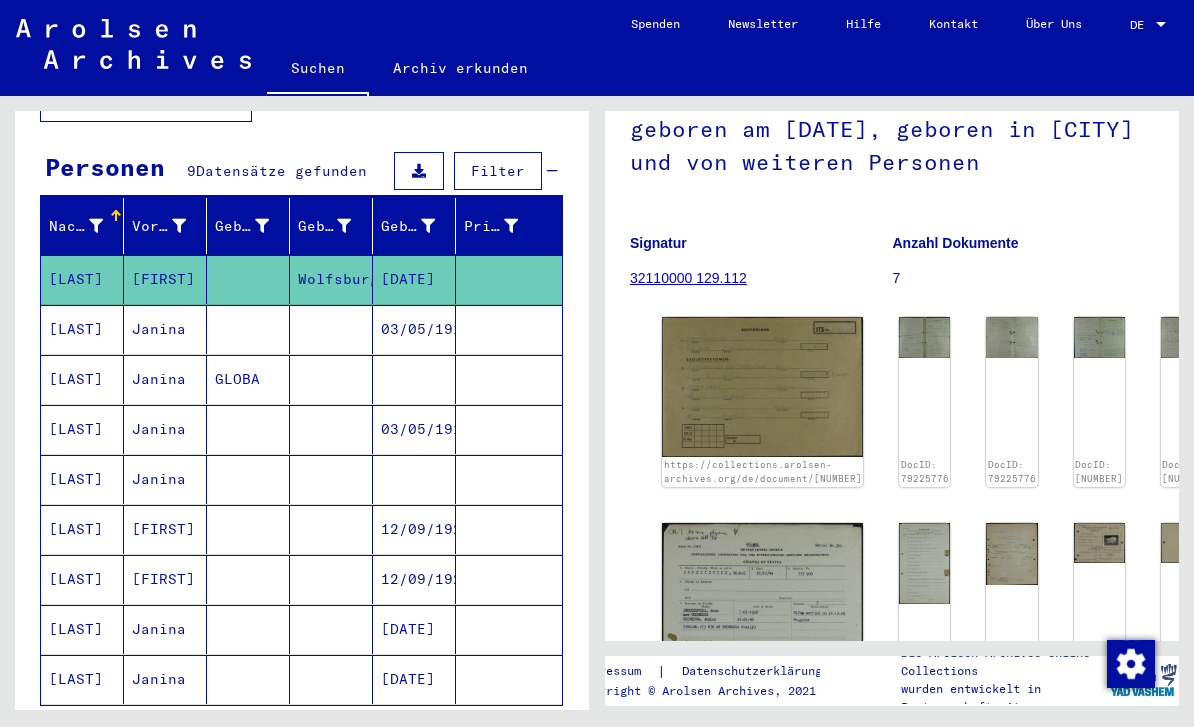click on "03/05/1916" at bounding box center [414, 379] 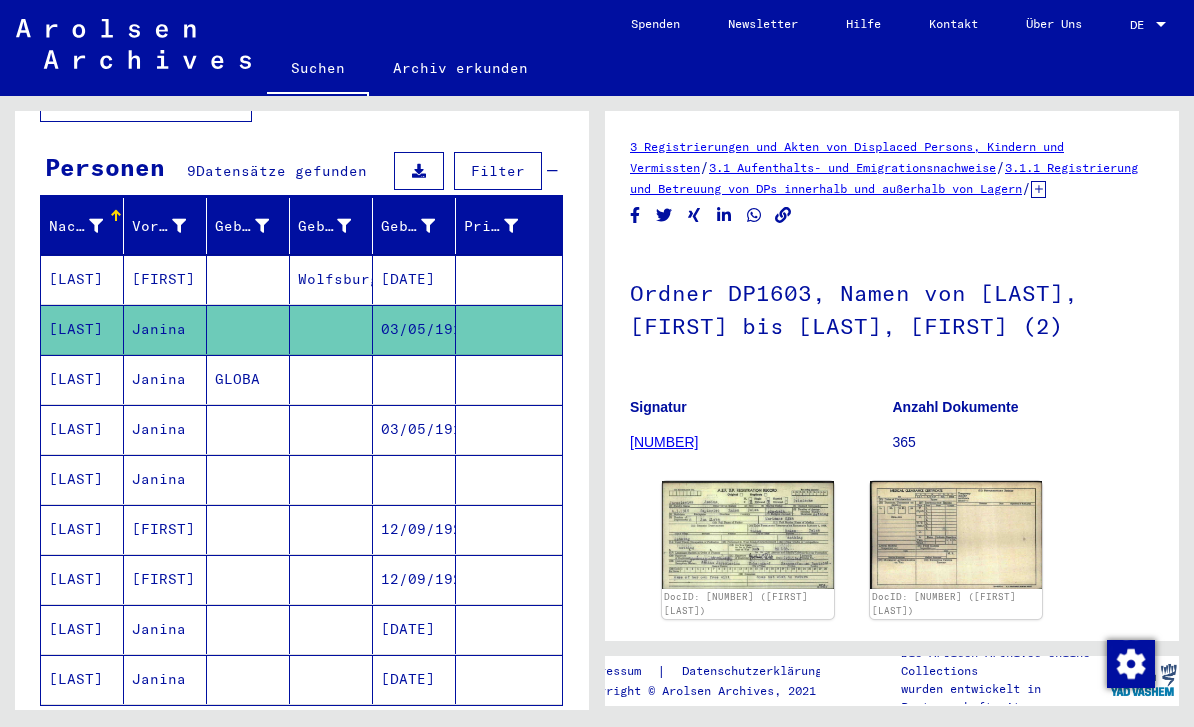 scroll, scrollTop: 0, scrollLeft: 0, axis: both 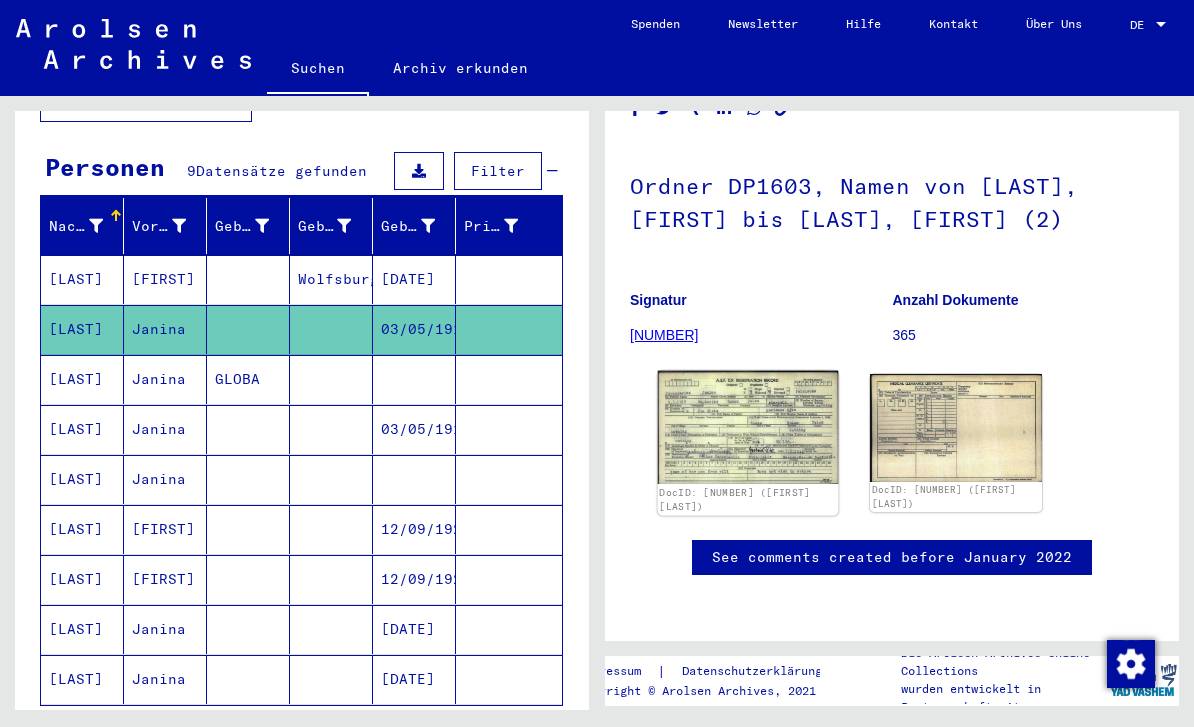 click 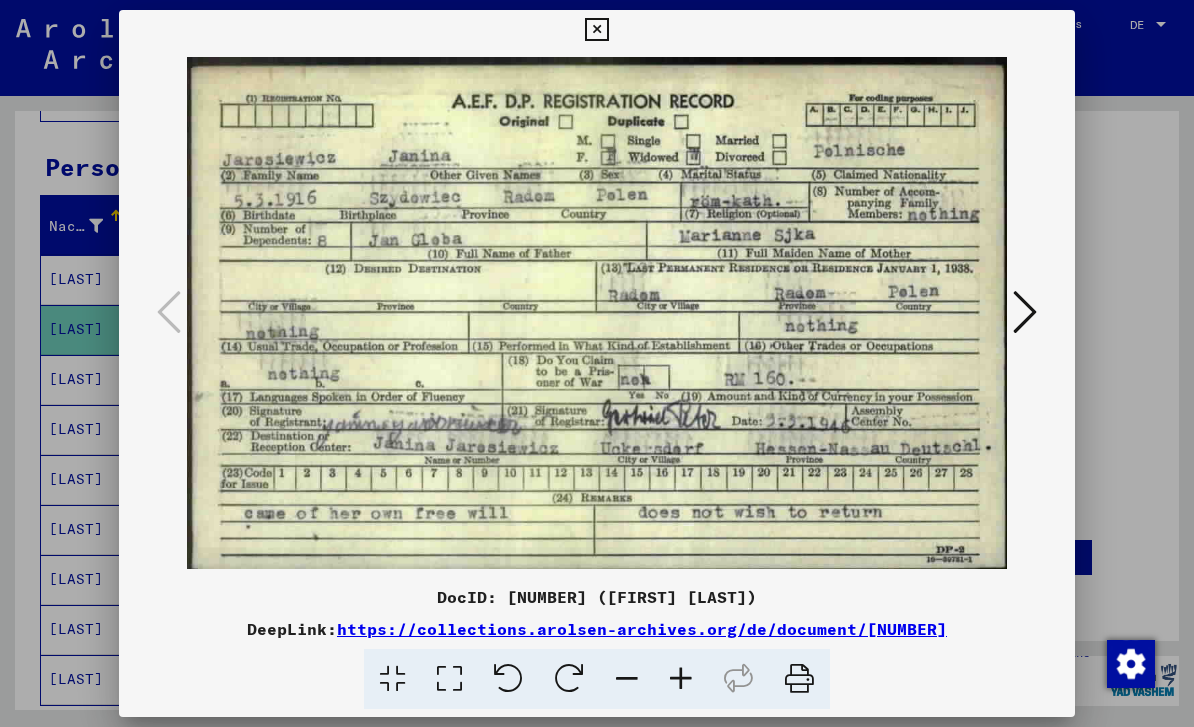click at bounding box center [597, 363] 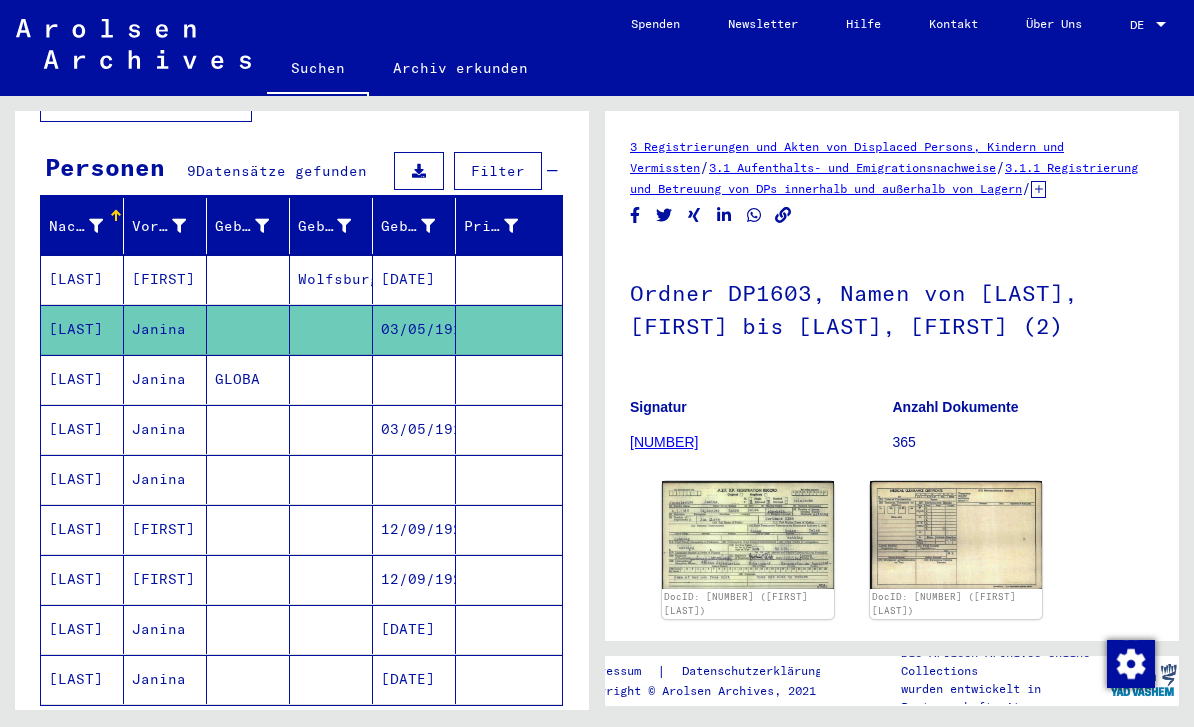 scroll, scrollTop: 0, scrollLeft: 0, axis: both 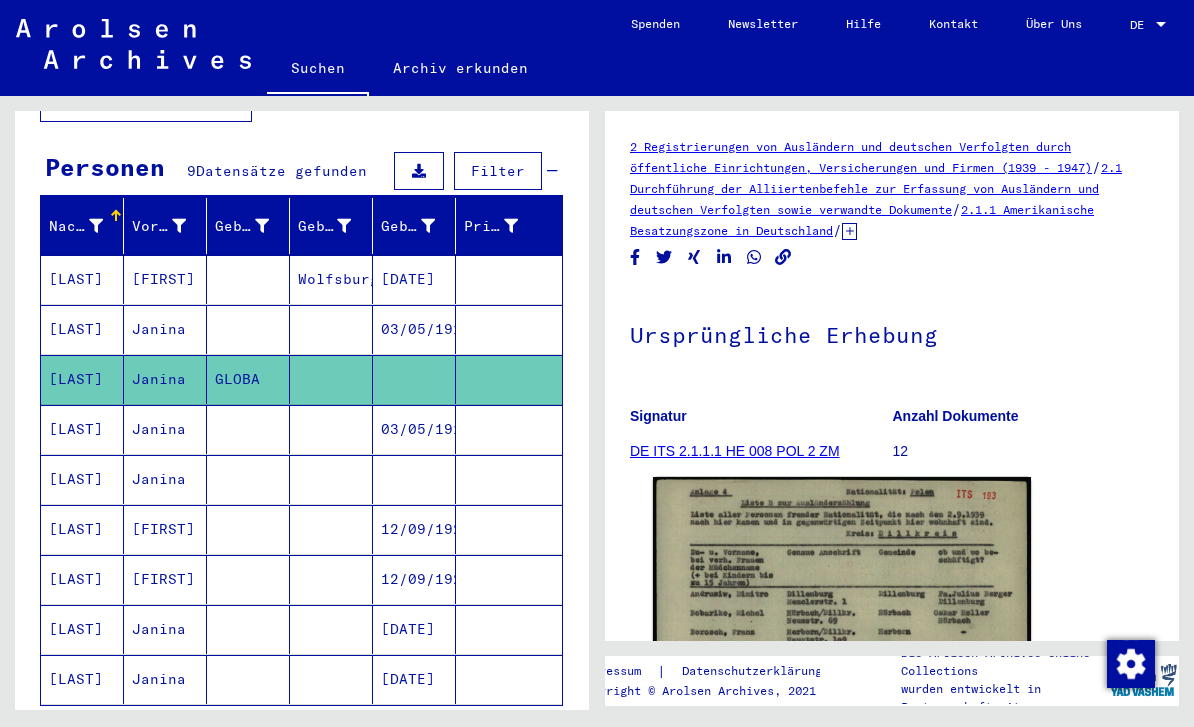 click 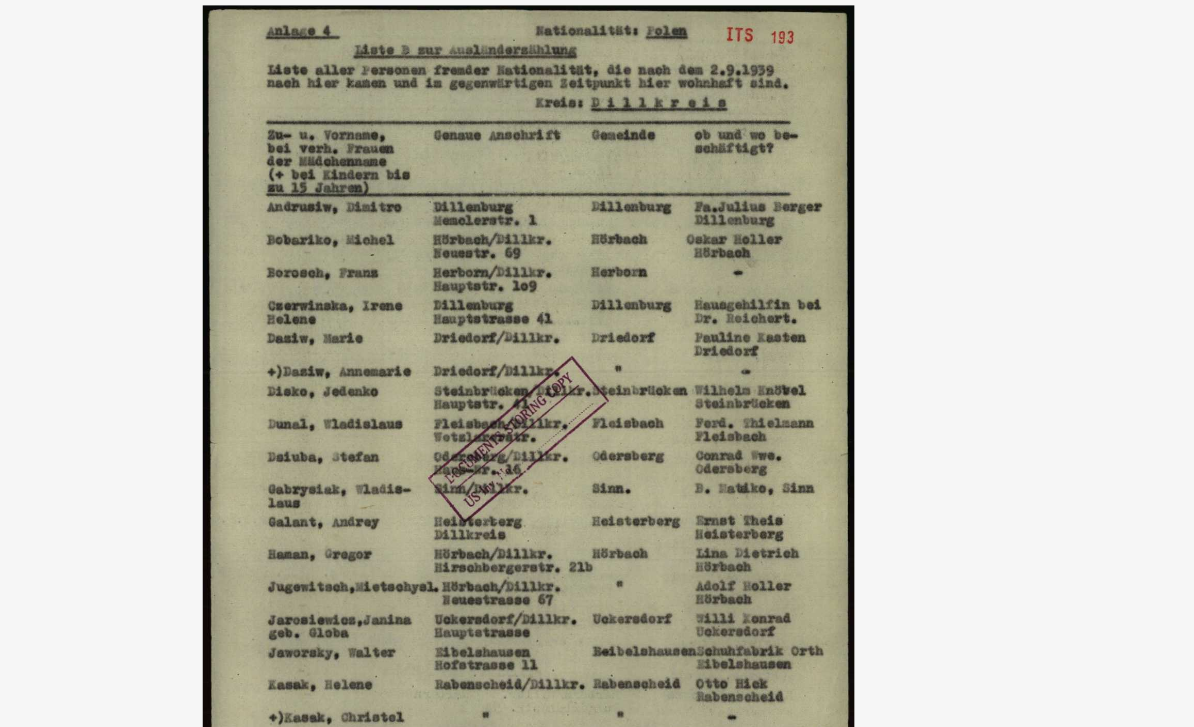 click at bounding box center [596, 313] 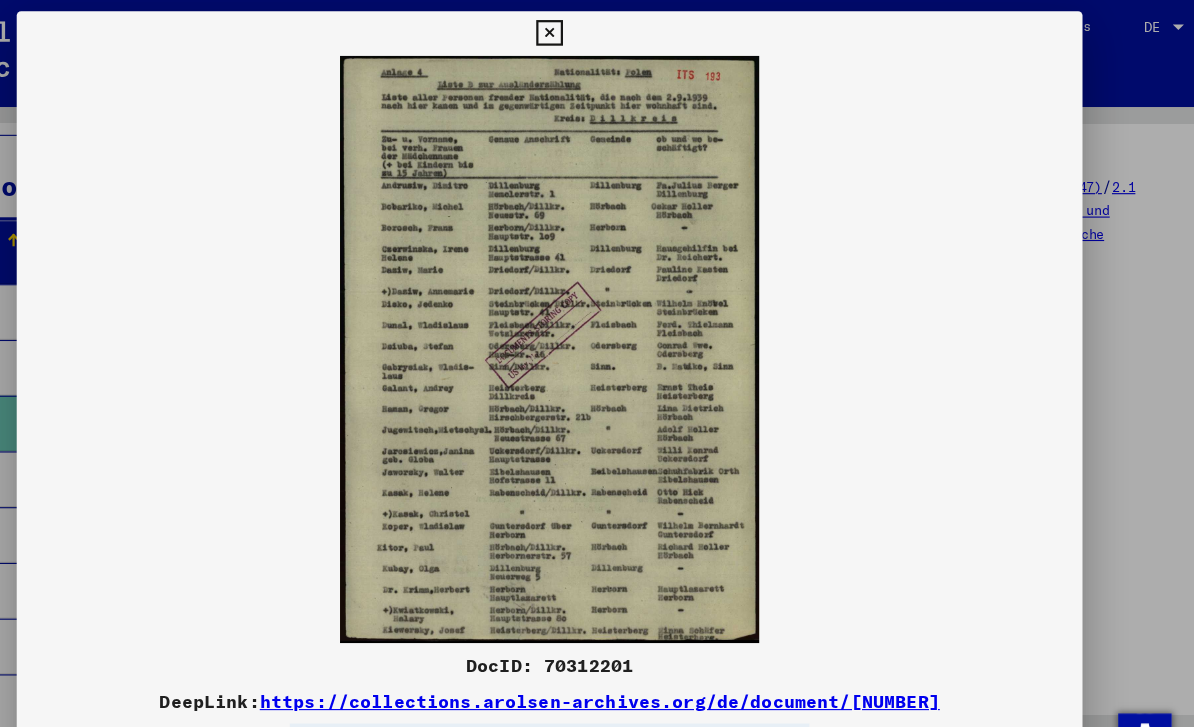 click at bounding box center (596, 30) 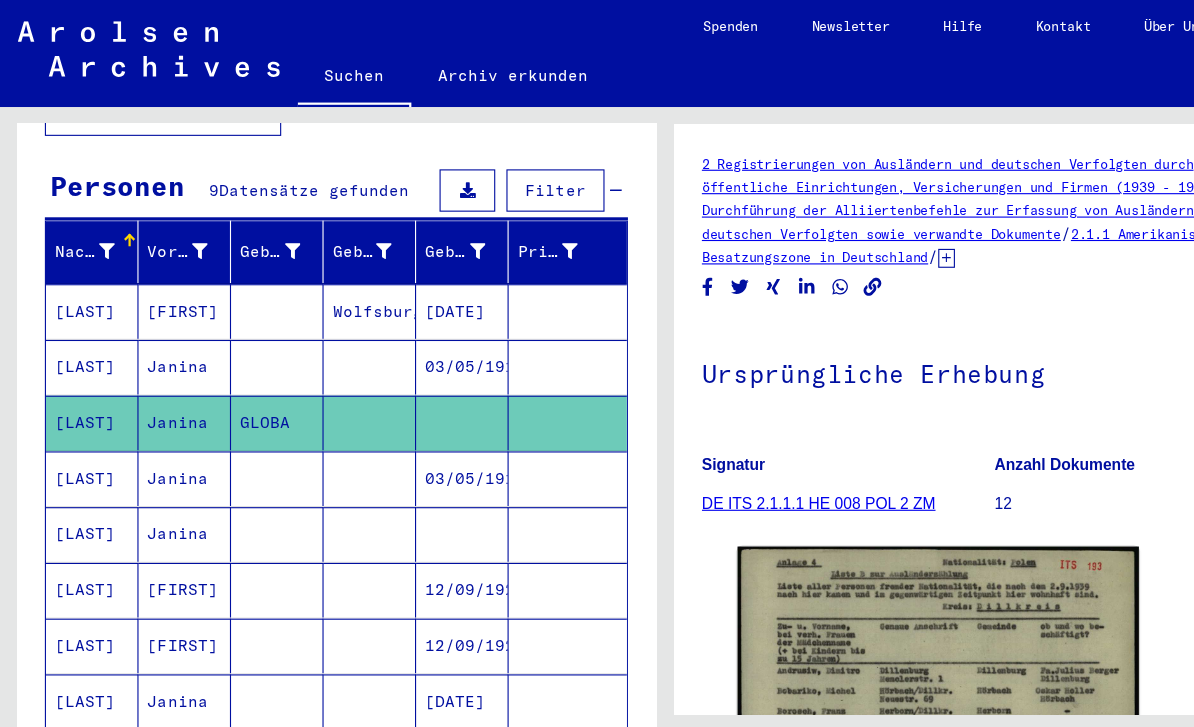 click on "03/05/1916" at bounding box center [414, 479] 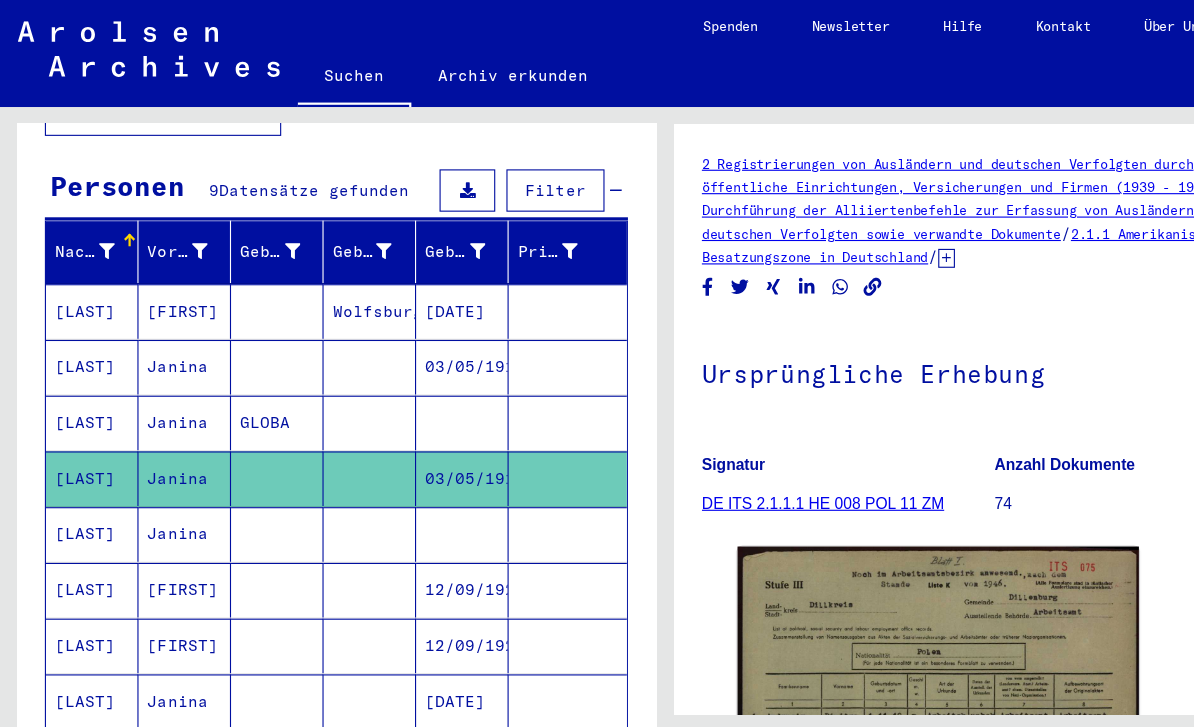 scroll, scrollTop: 59, scrollLeft: 0, axis: vertical 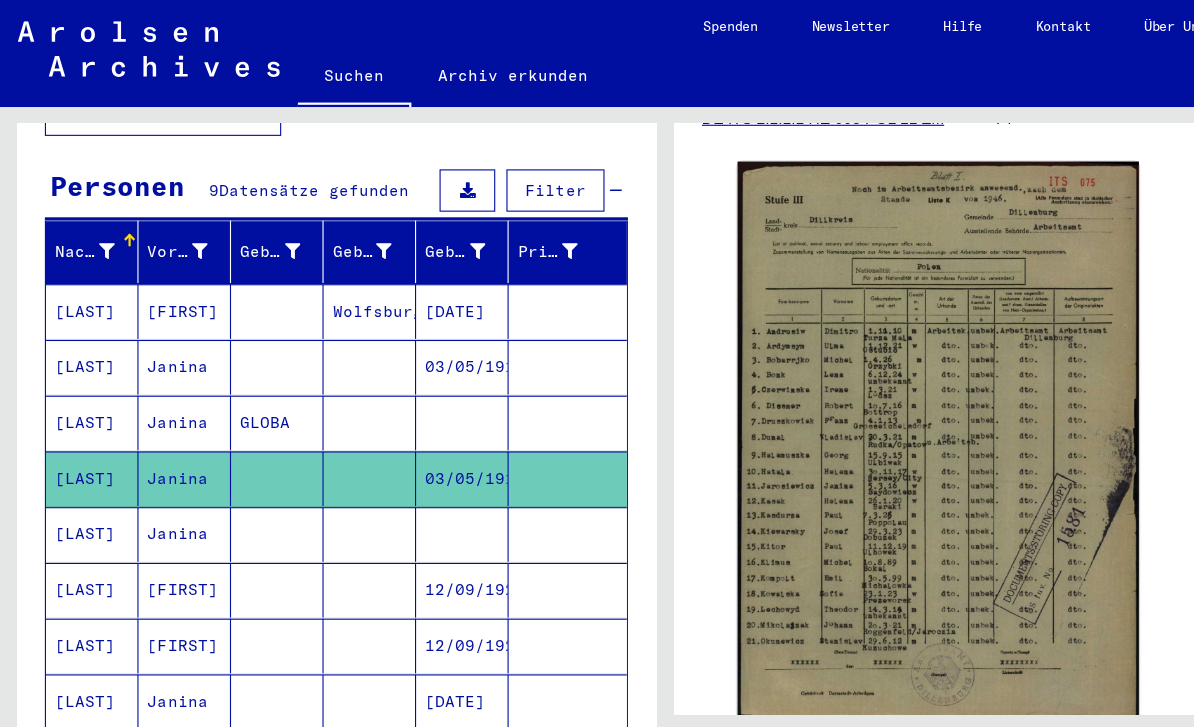 click at bounding box center [414, 529] 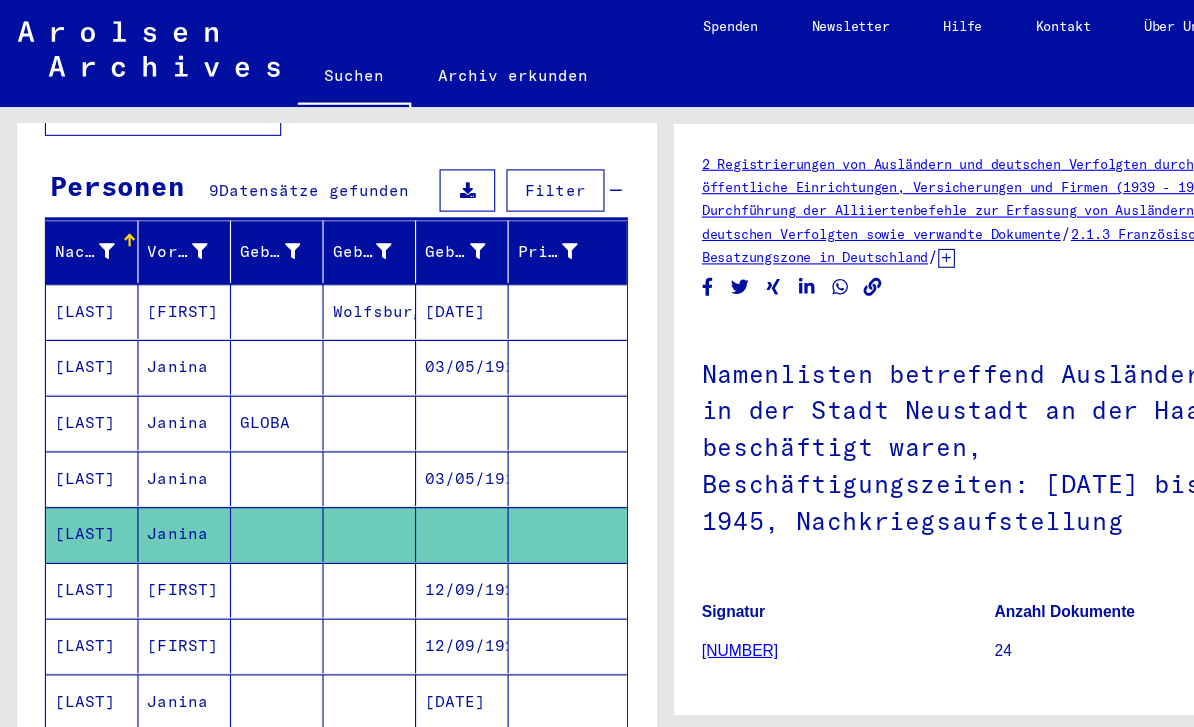 scroll, scrollTop: 0, scrollLeft: 0, axis: both 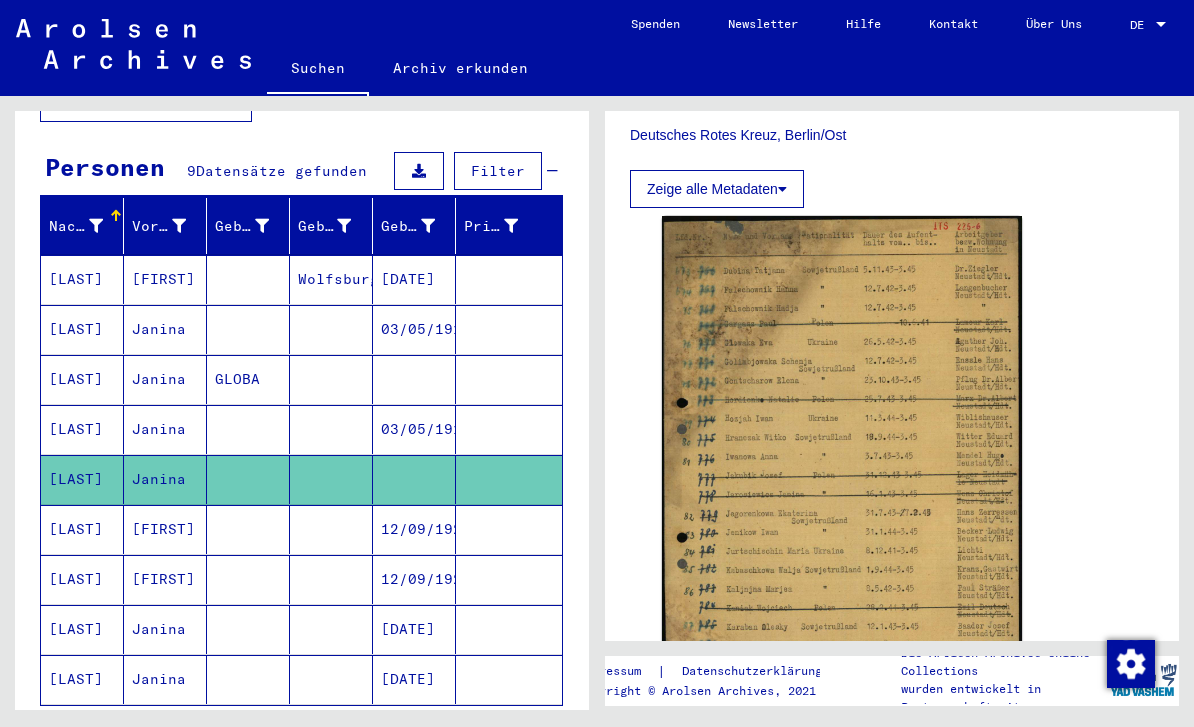 click on "12/09/1920" at bounding box center [414, 579] 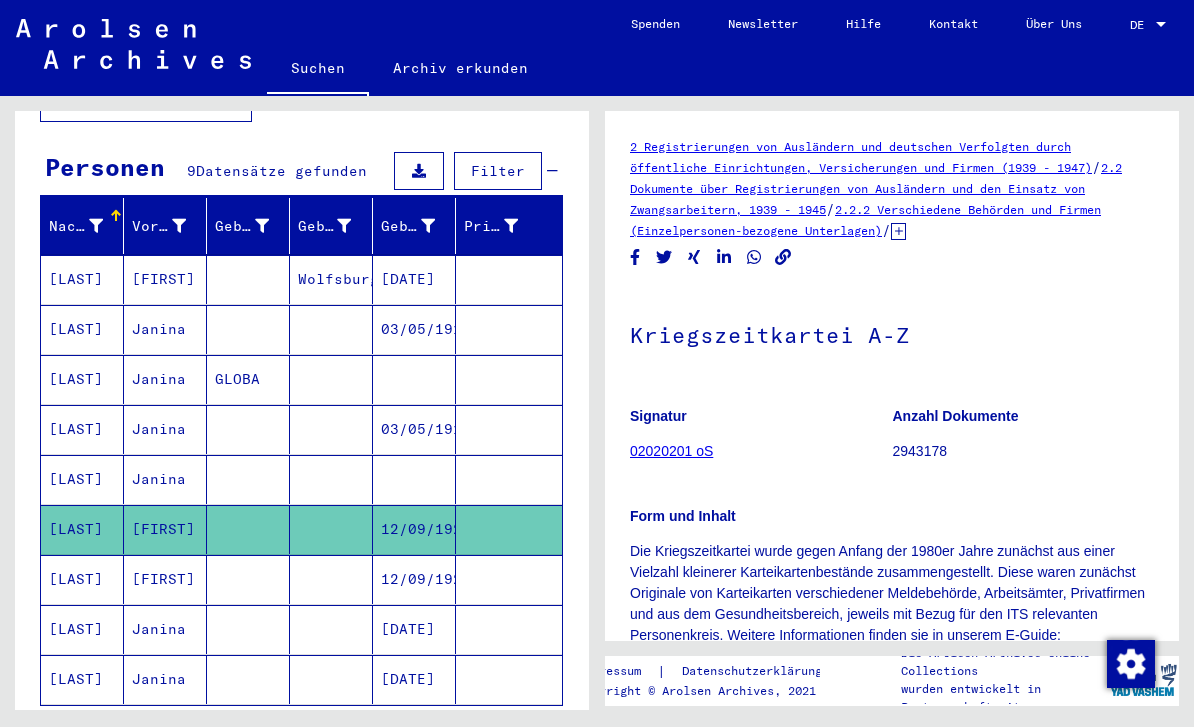 scroll, scrollTop: 0, scrollLeft: 0, axis: both 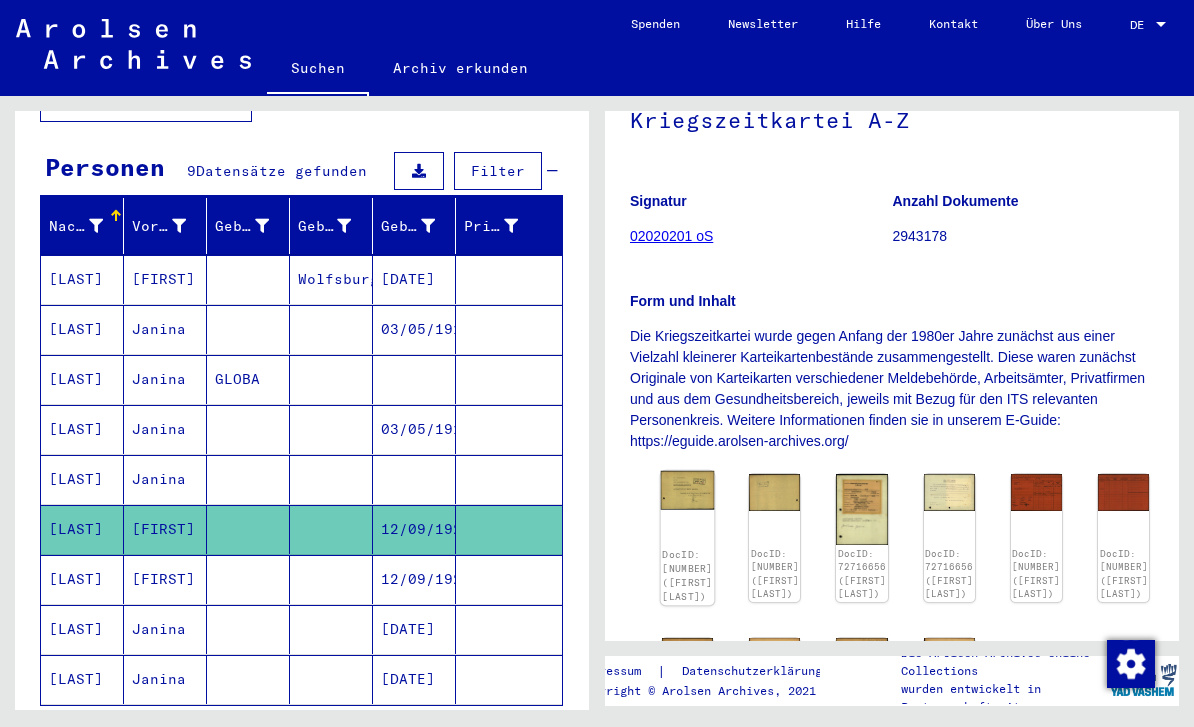 click 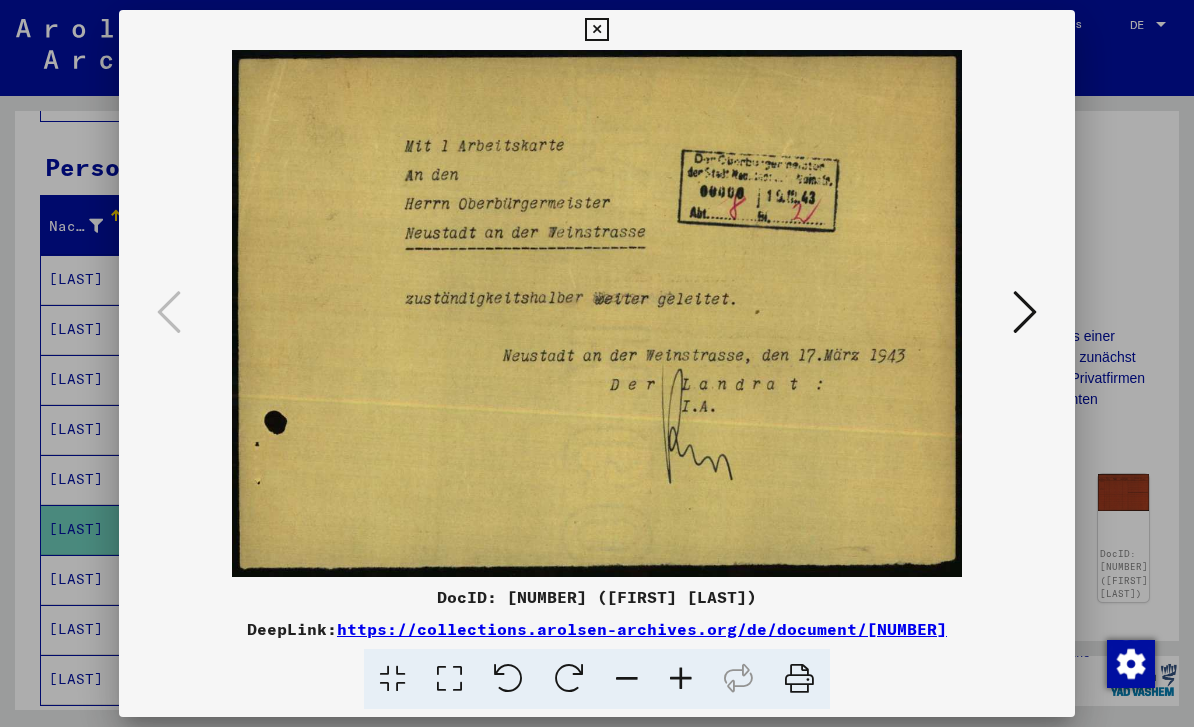 click at bounding box center [1025, 312] 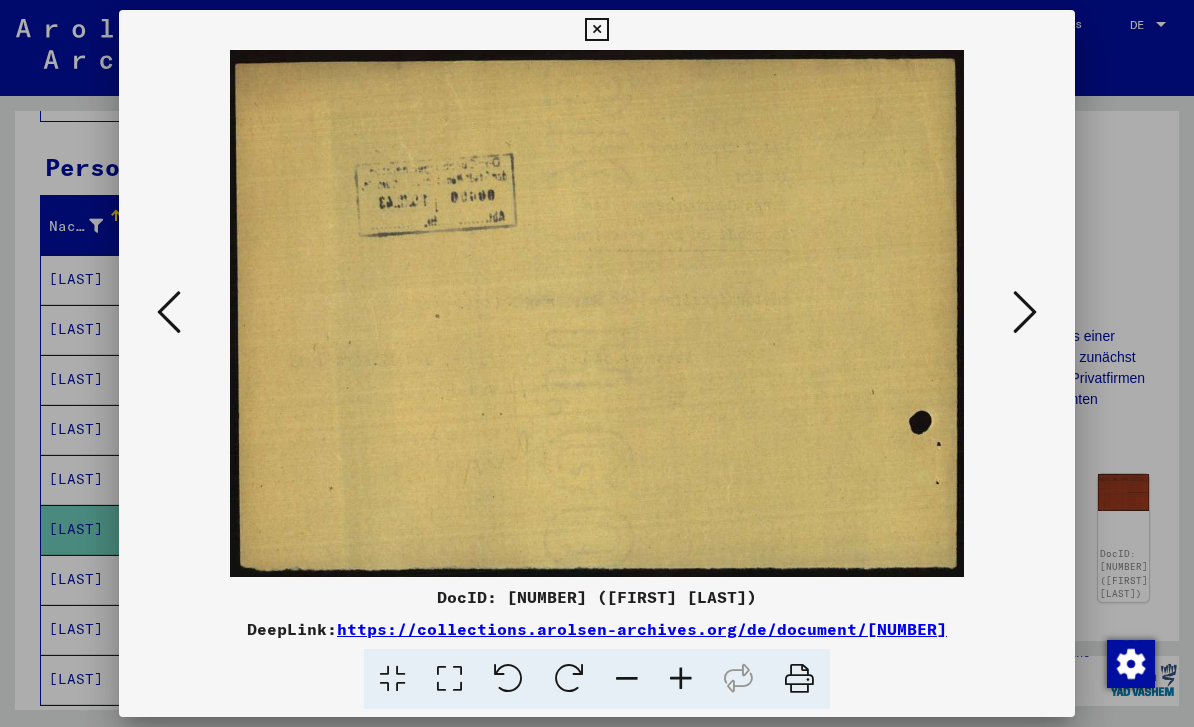 click at bounding box center (169, 313) 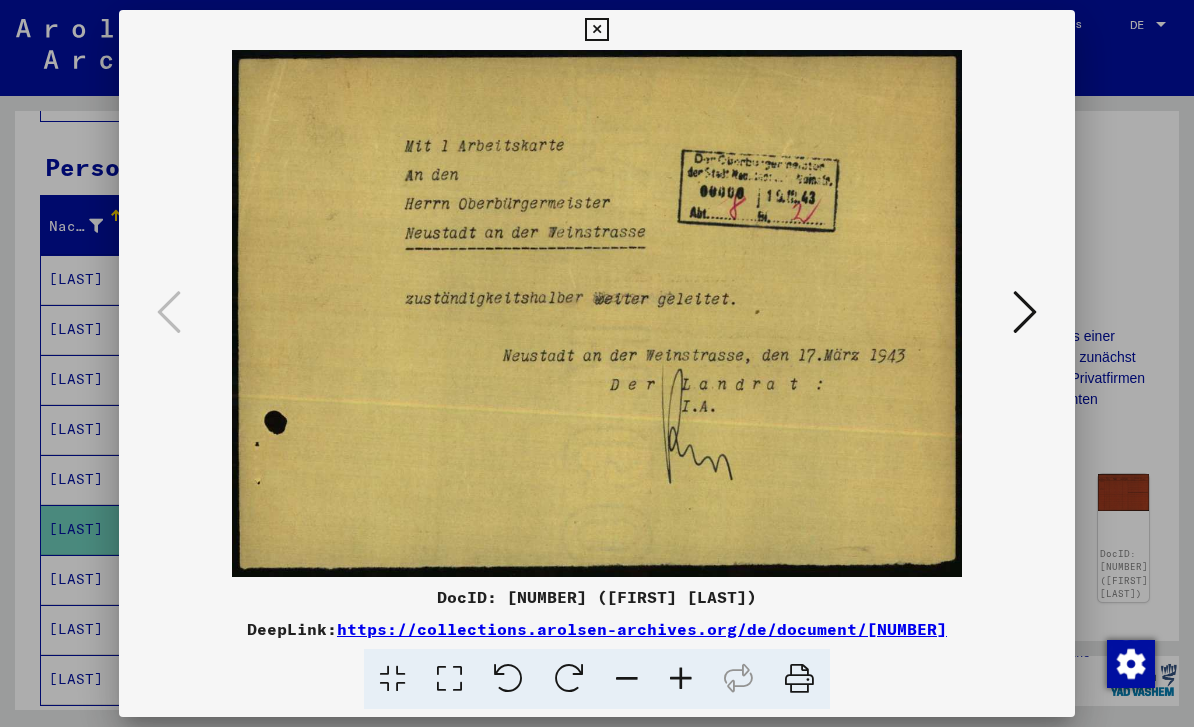 click at bounding box center [1025, 313] 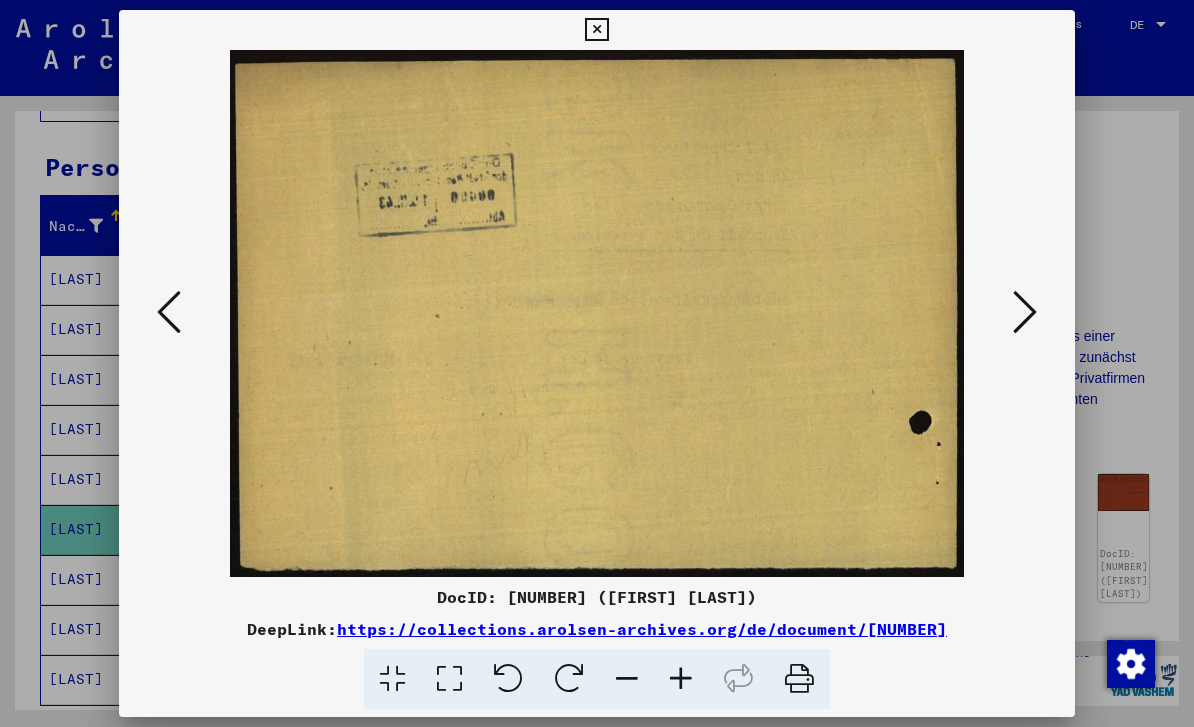 click at bounding box center (1025, 312) 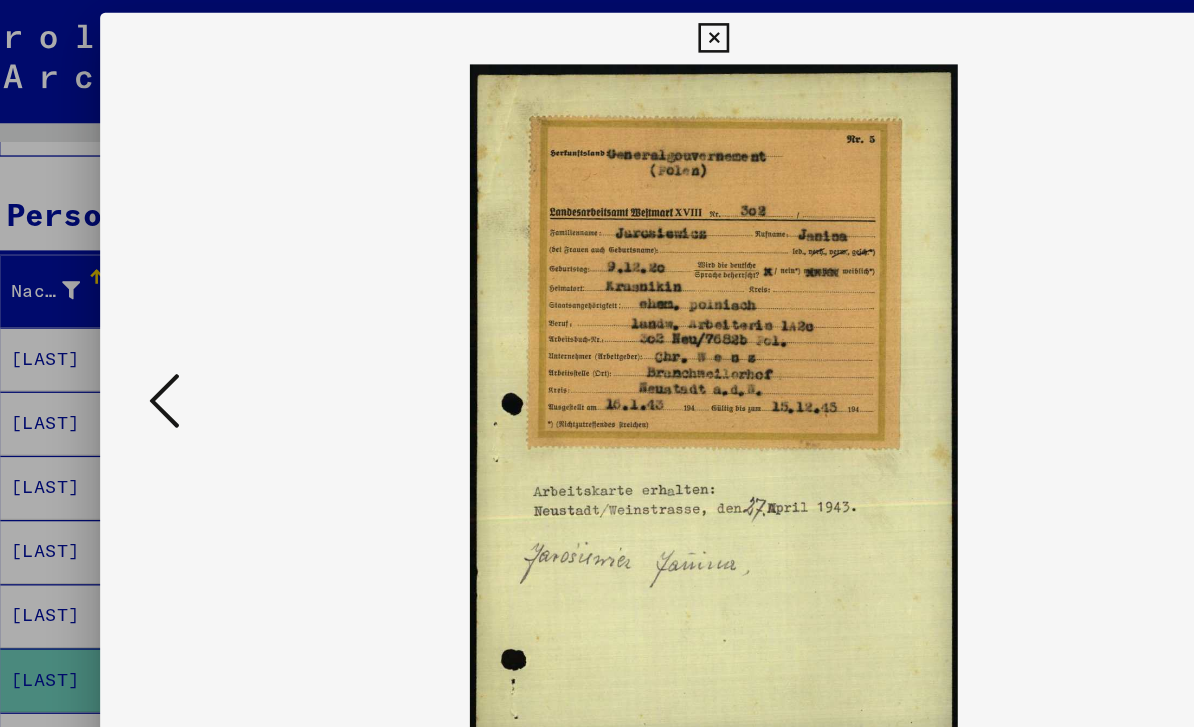 scroll, scrollTop: 40, scrollLeft: 0, axis: vertical 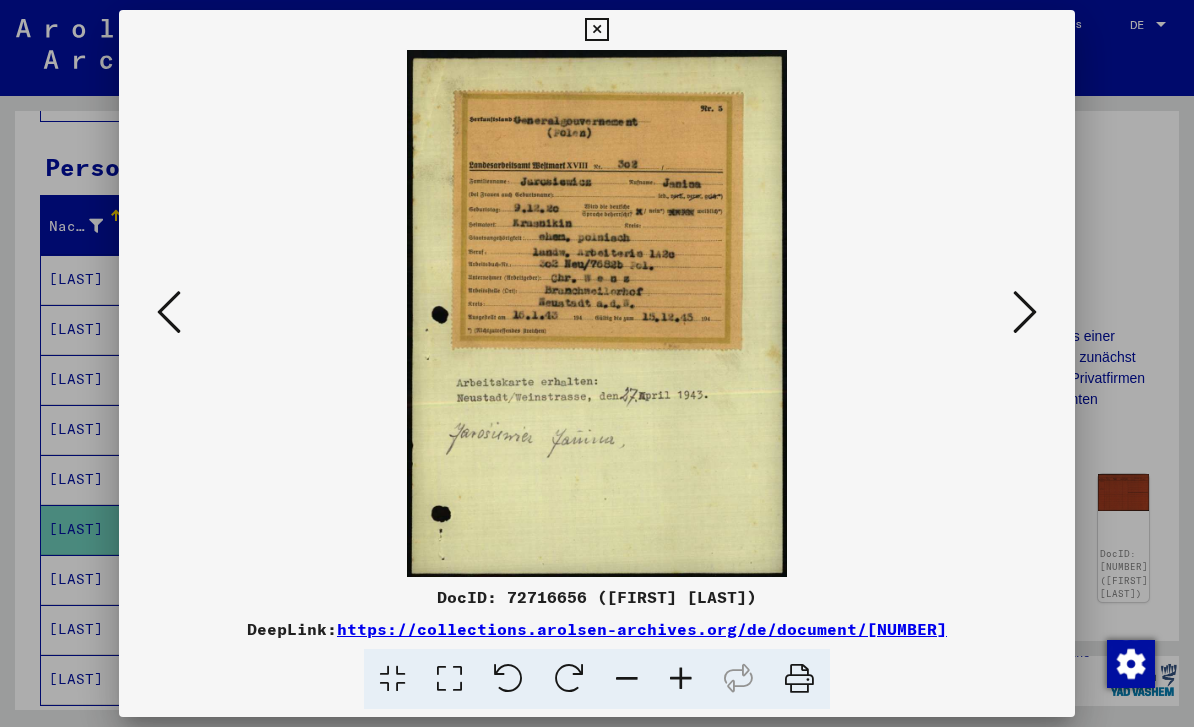 click at bounding box center (1025, 312) 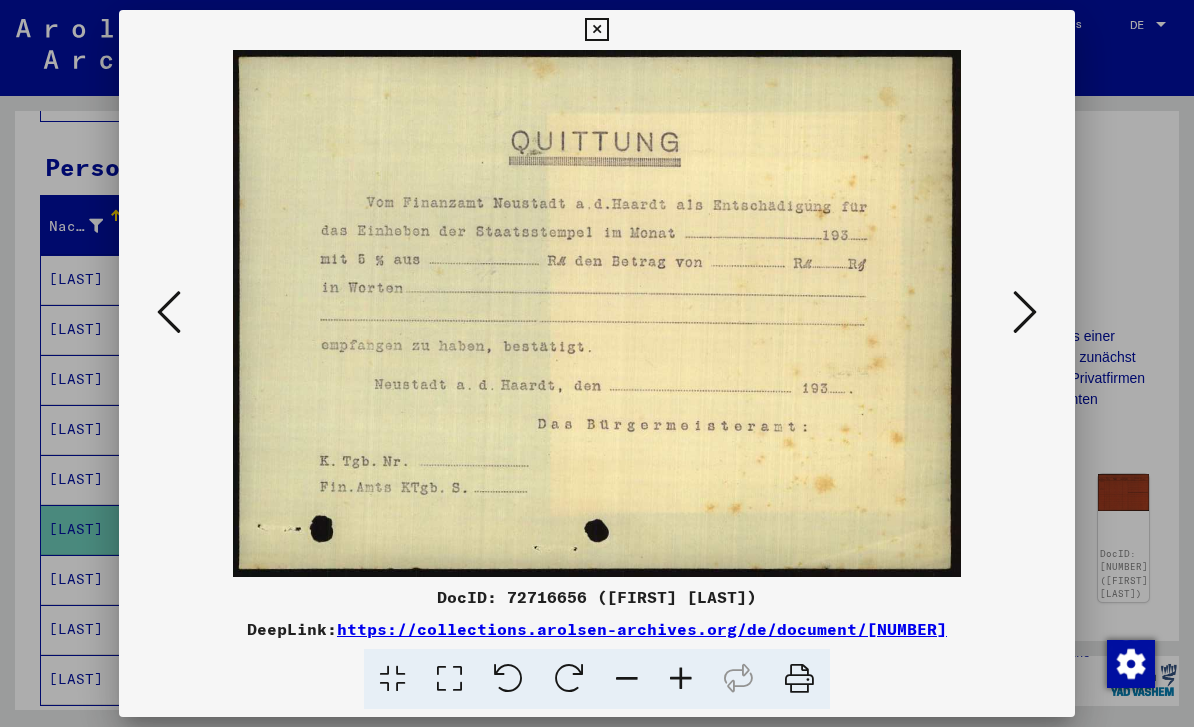 click at bounding box center [1025, 313] 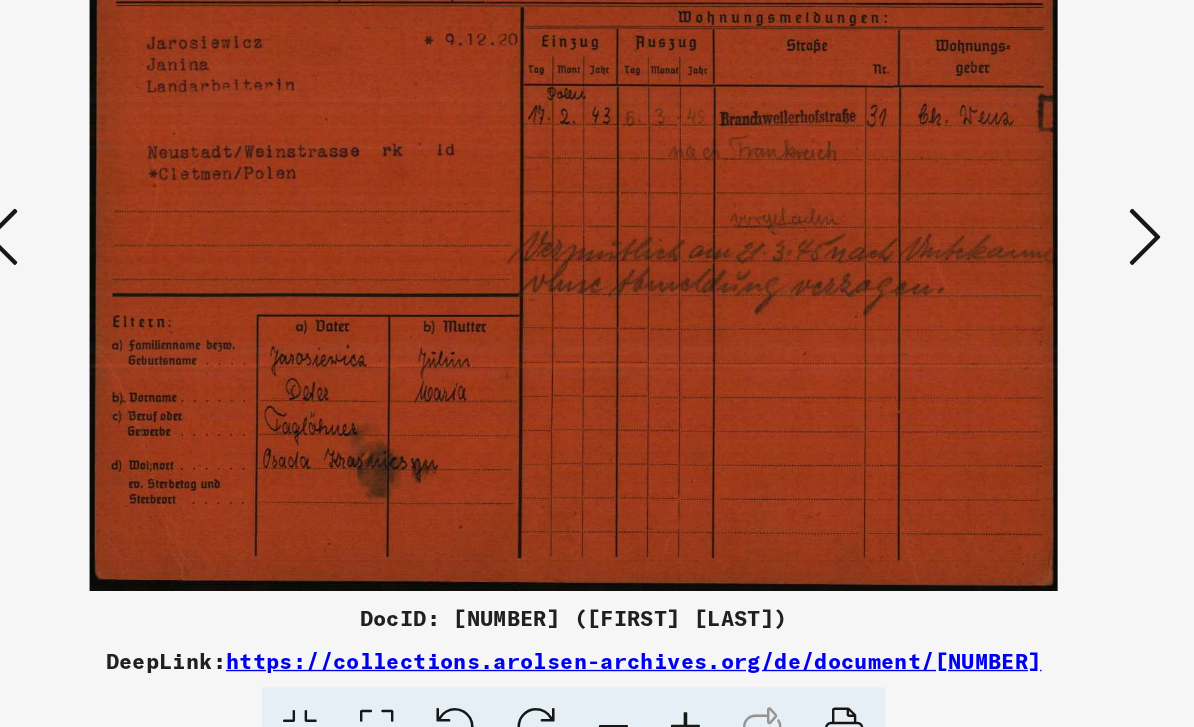 scroll, scrollTop: 0, scrollLeft: 0, axis: both 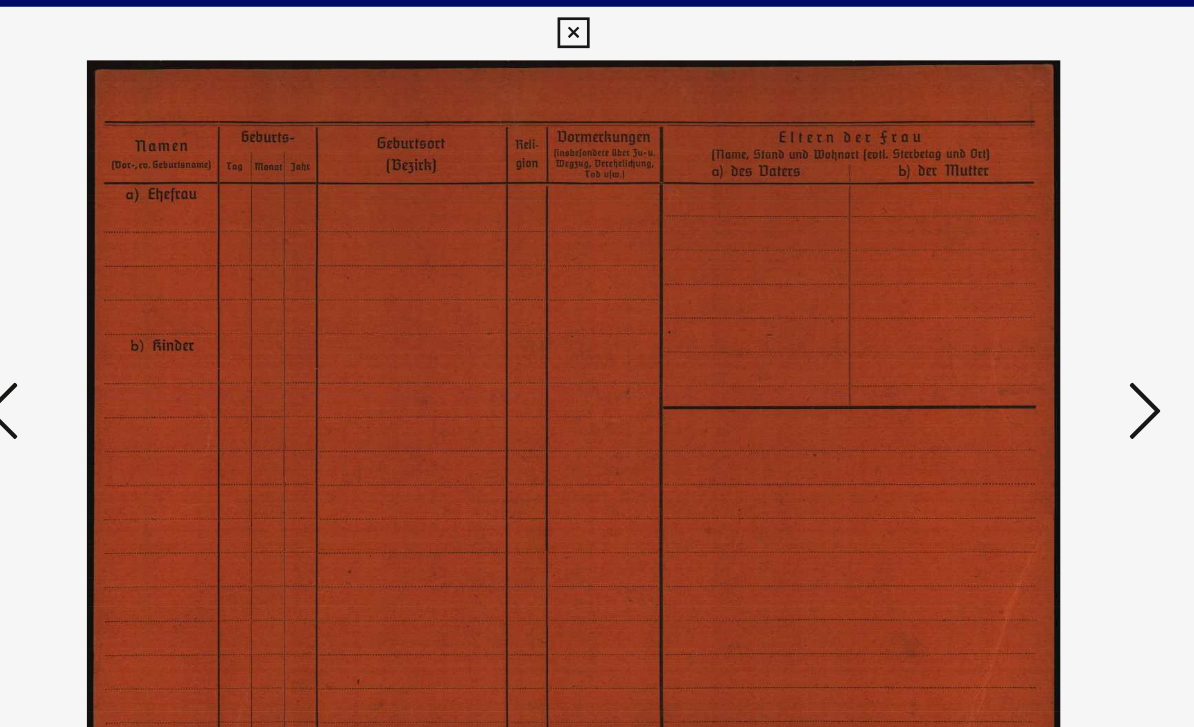 click at bounding box center (1025, 312) 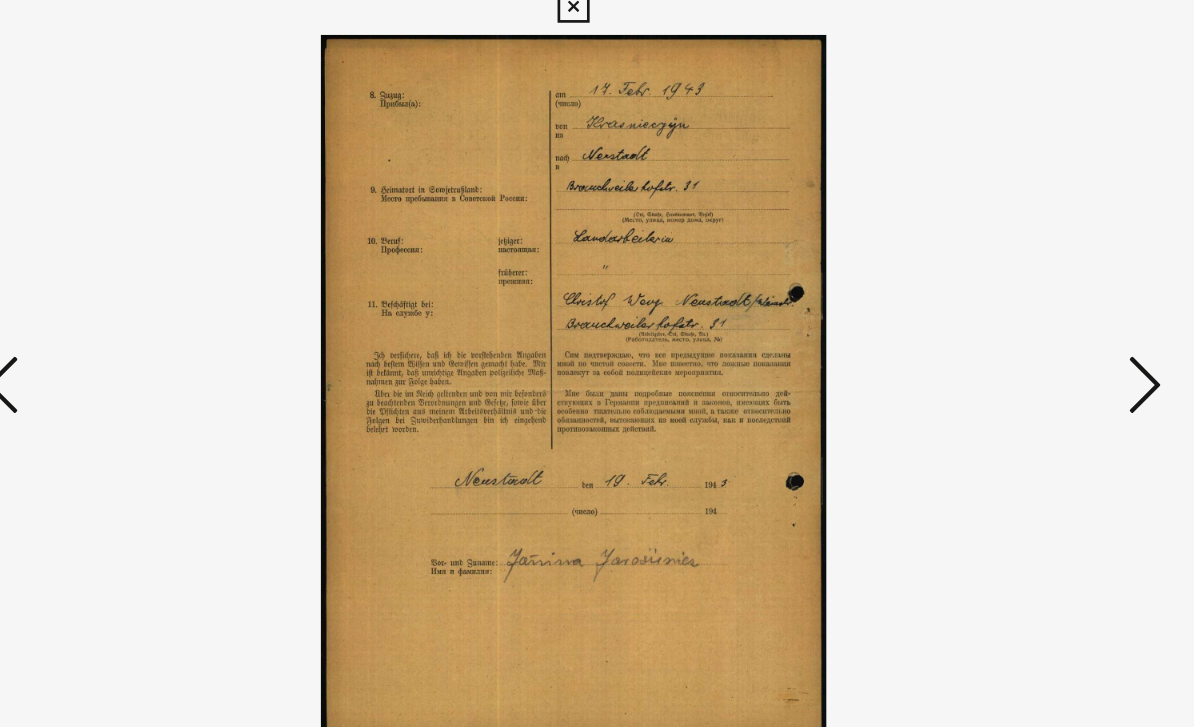 click at bounding box center (1025, 312) 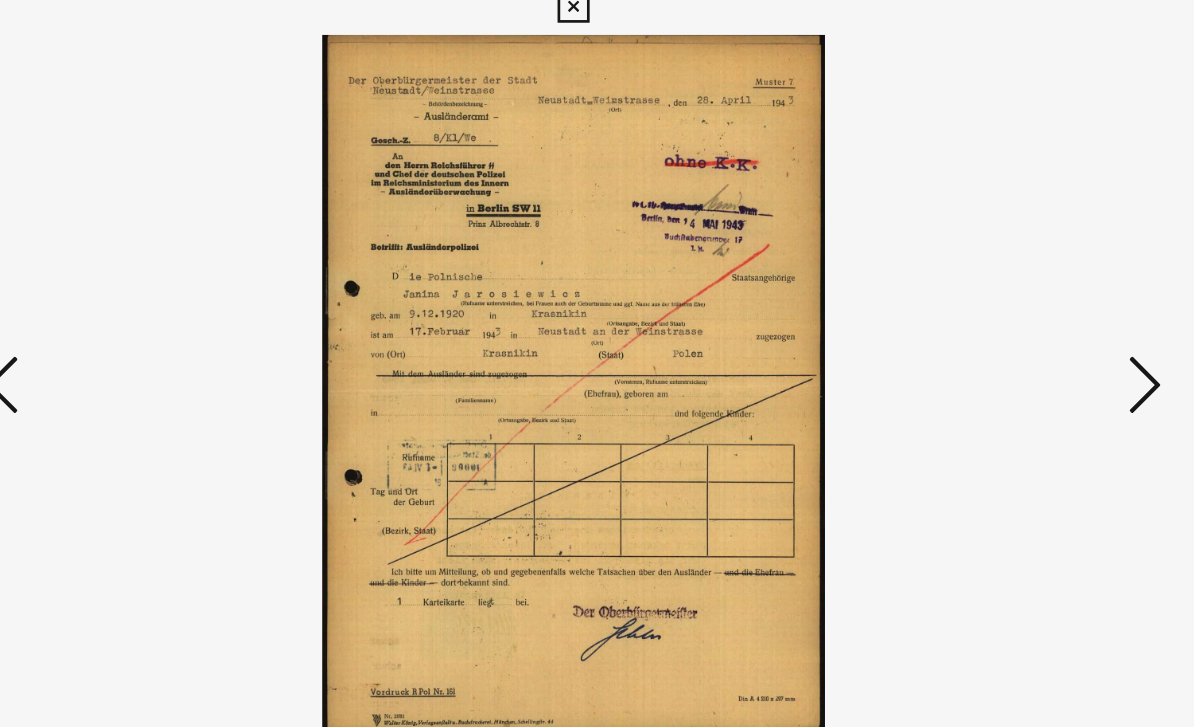 click at bounding box center [1025, 313] 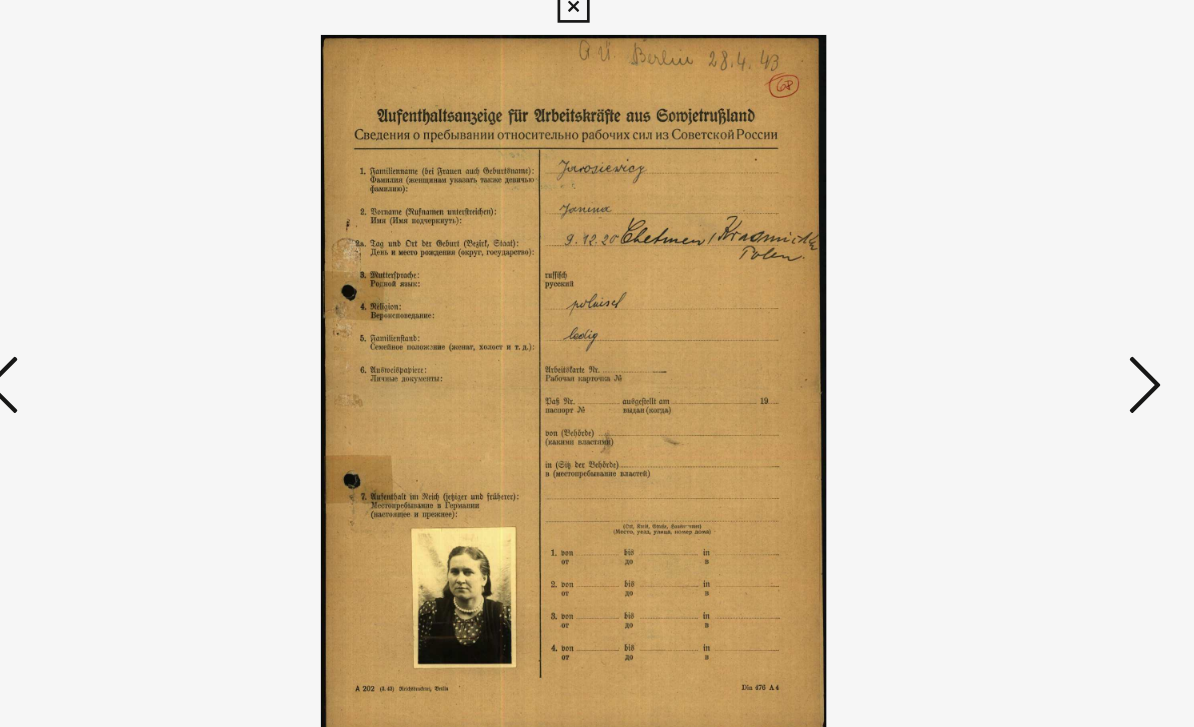click at bounding box center (1025, 312) 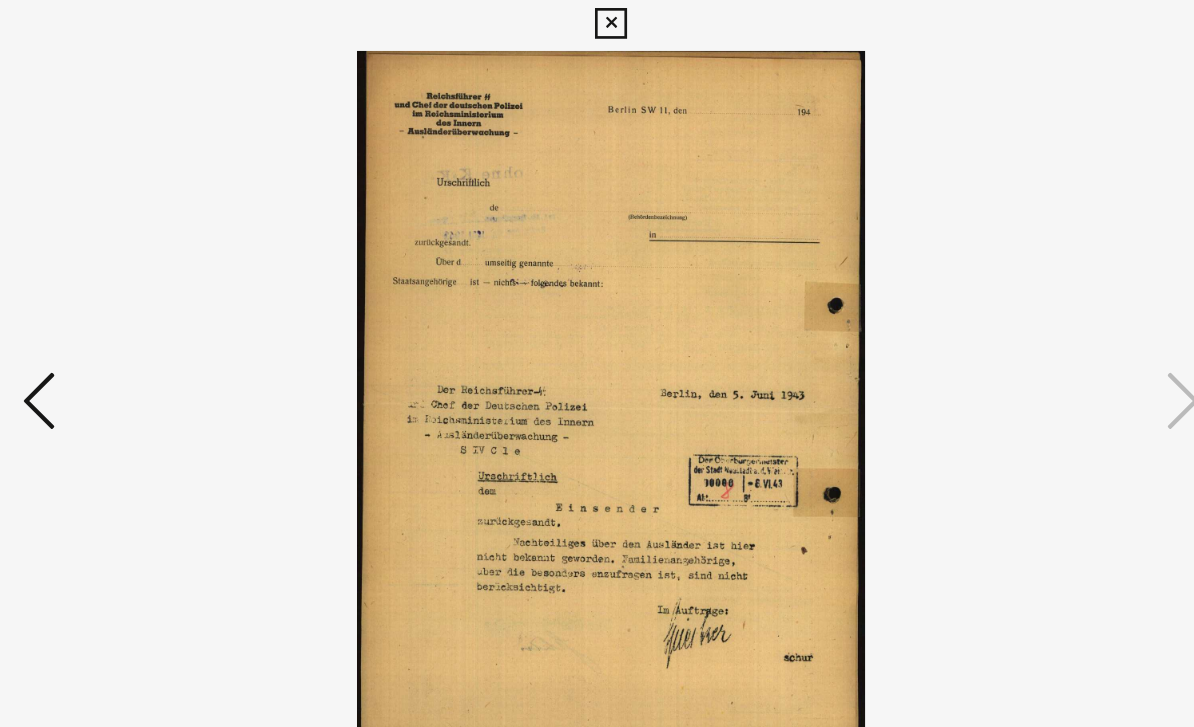 click at bounding box center (169, 312) 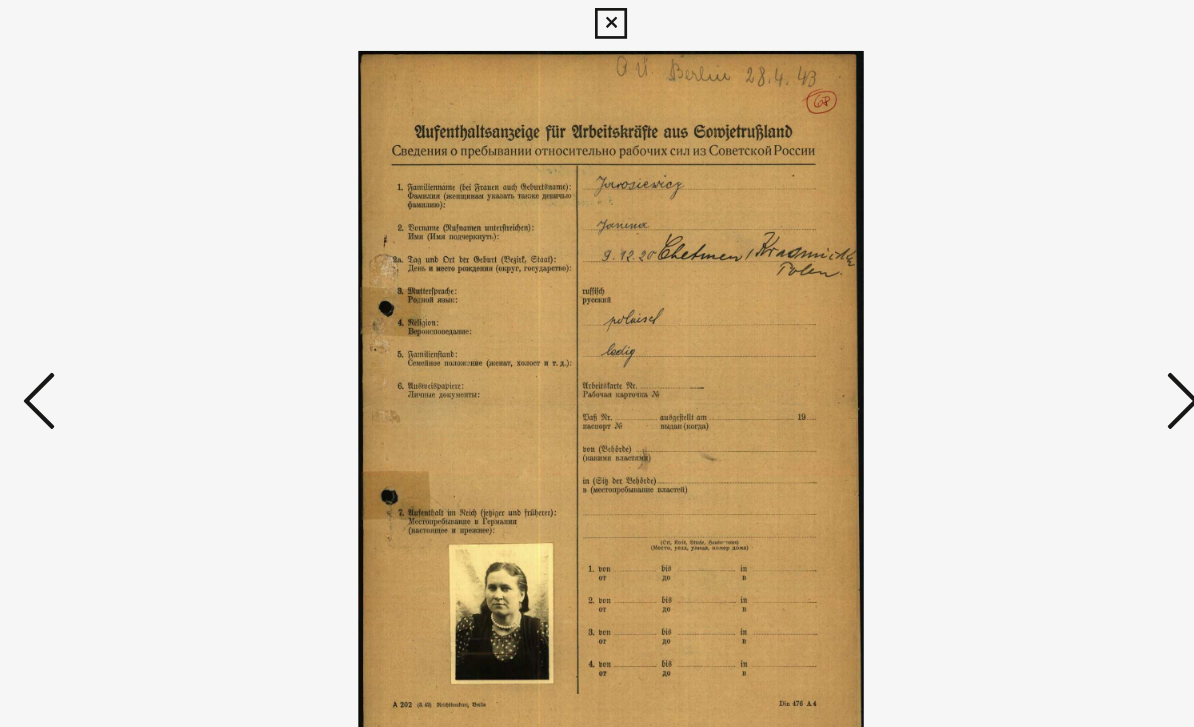 click at bounding box center [169, 312] 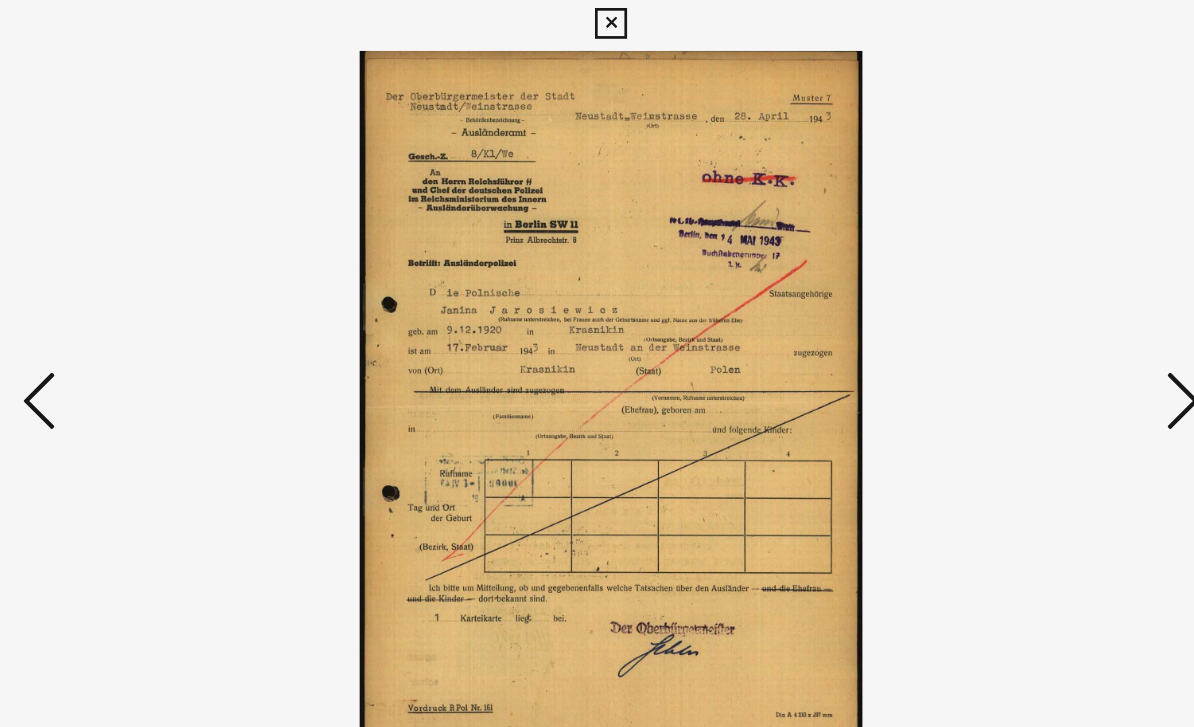 click at bounding box center (169, 312) 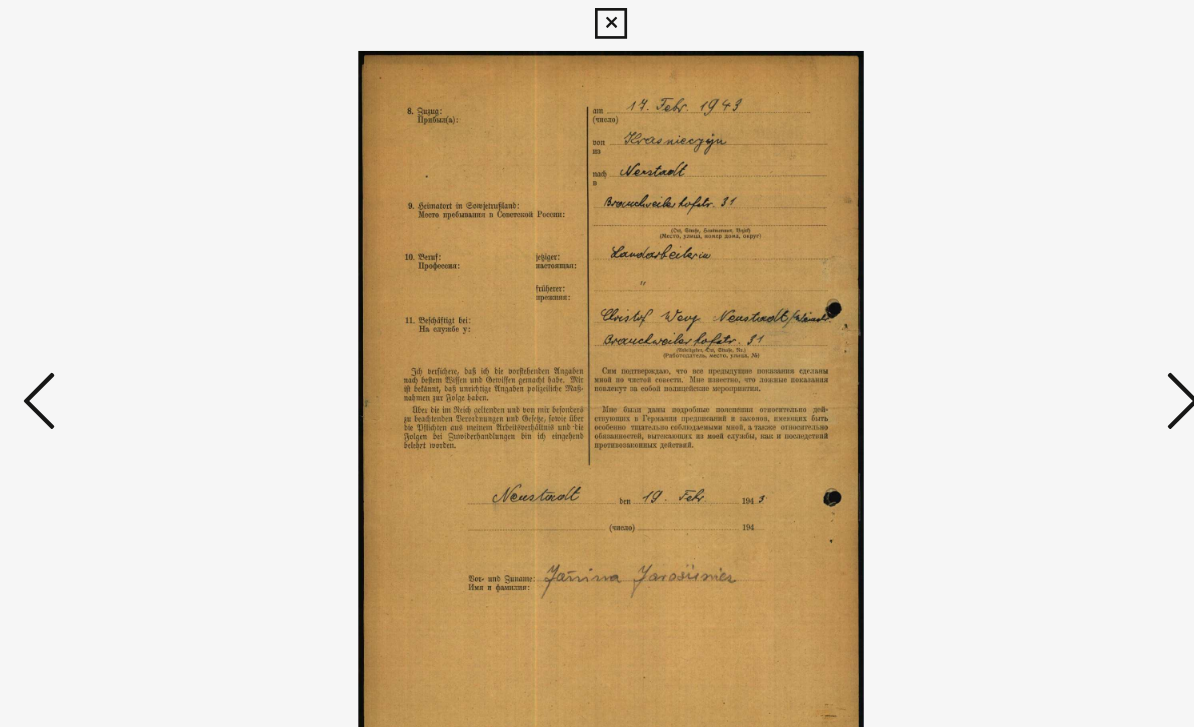 click at bounding box center [169, 312] 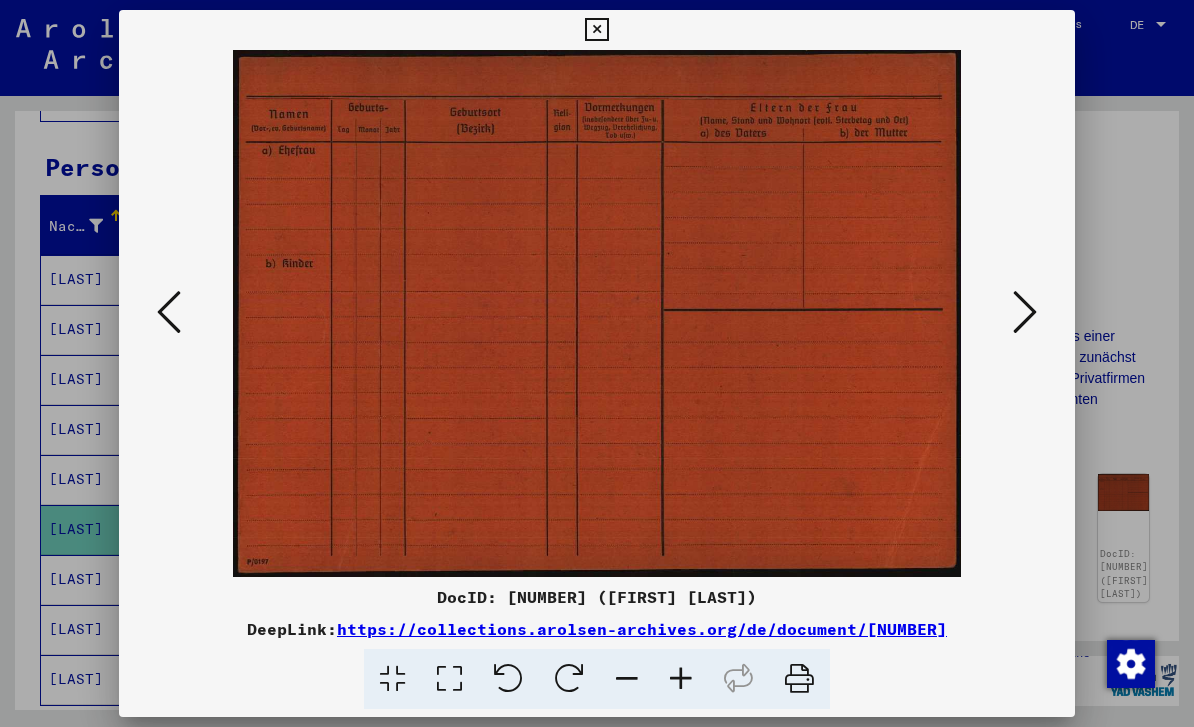 click at bounding box center [596, 30] 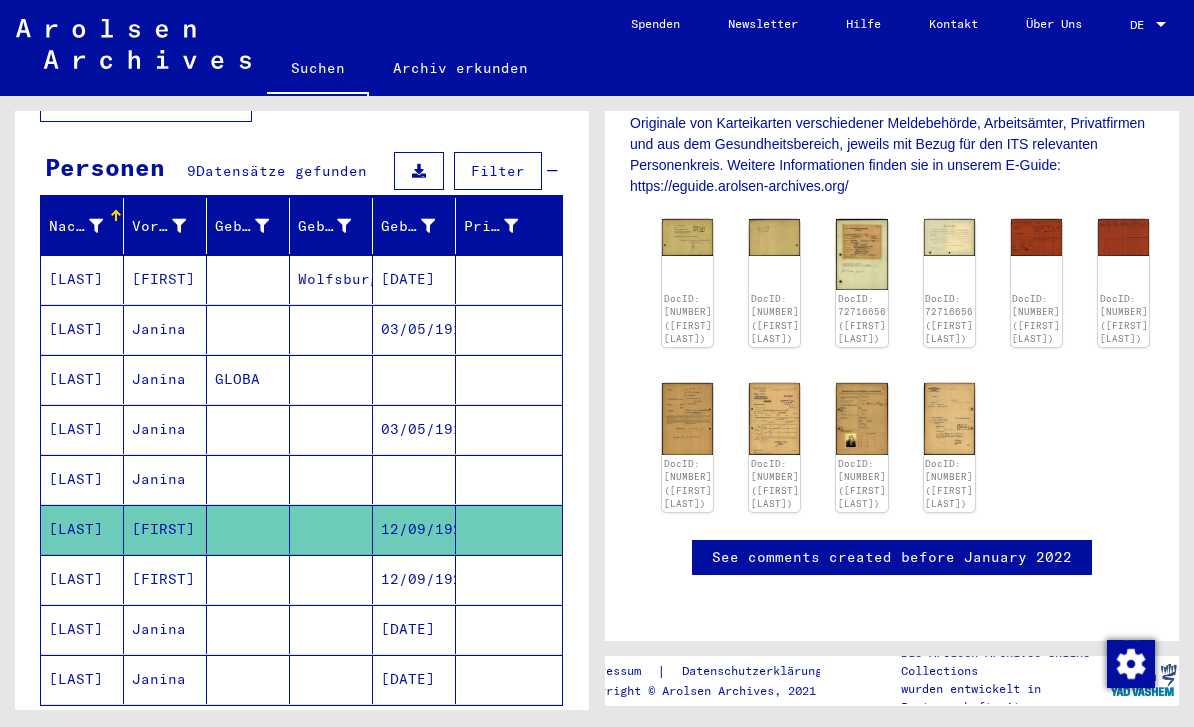 scroll, scrollTop: 556, scrollLeft: 3, axis: both 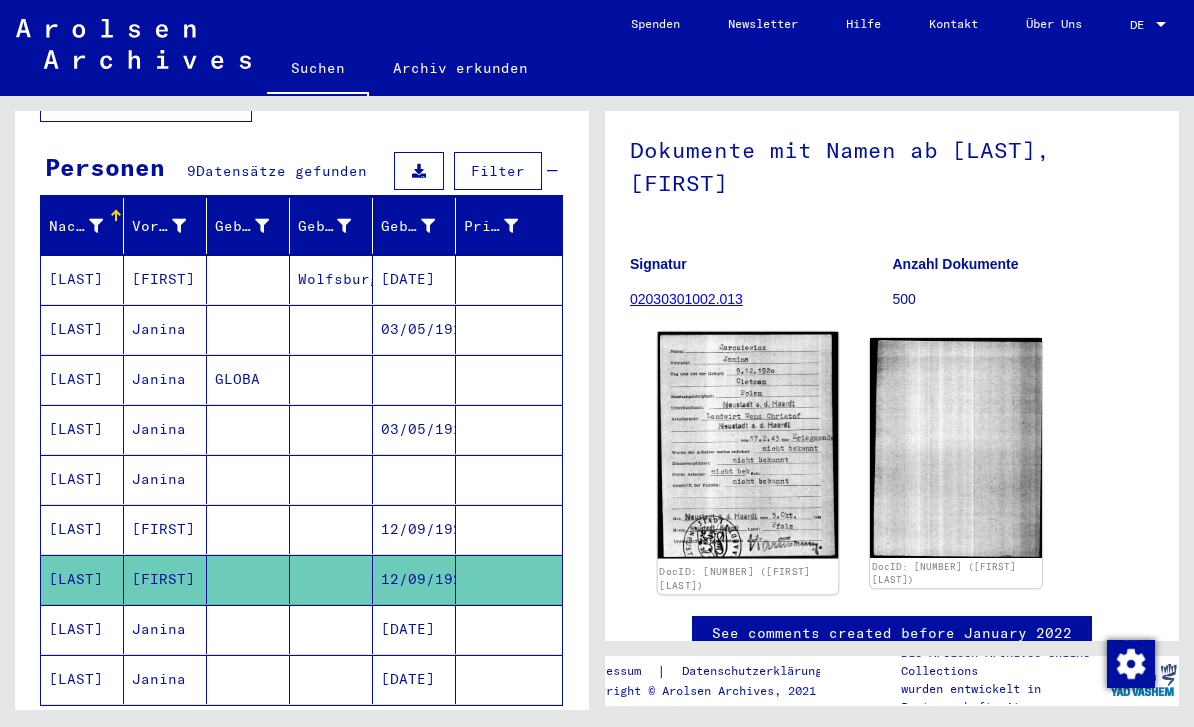 click 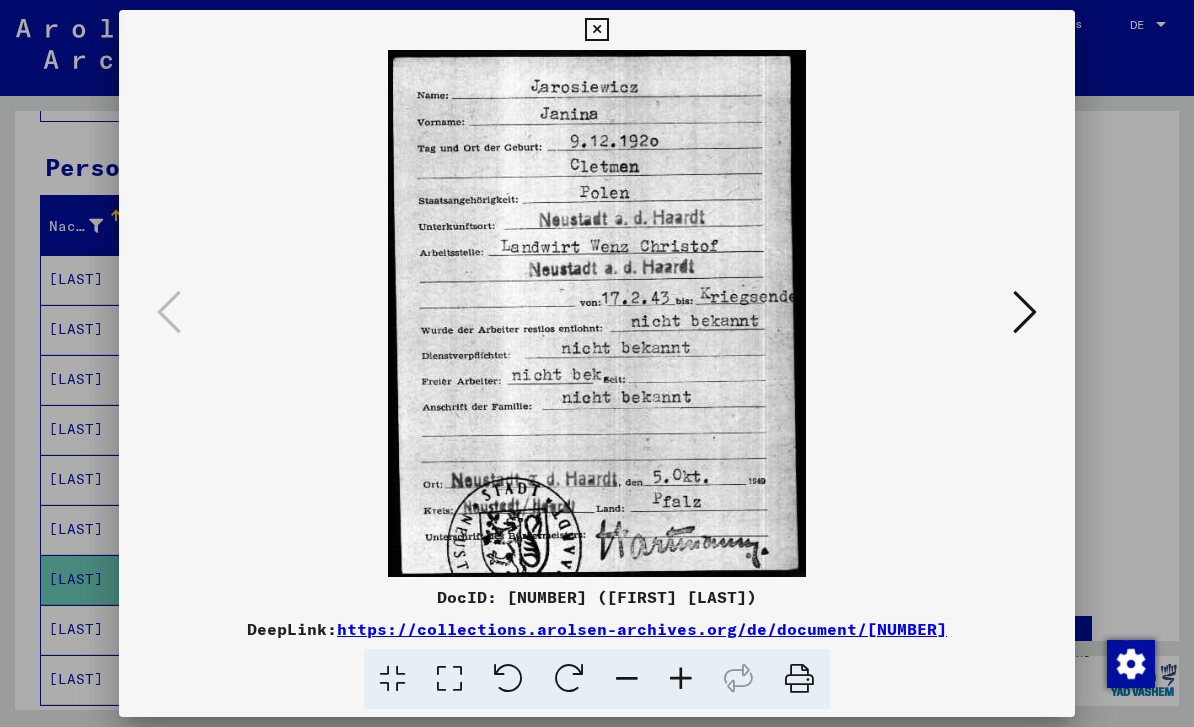 click at bounding box center [1025, 312] 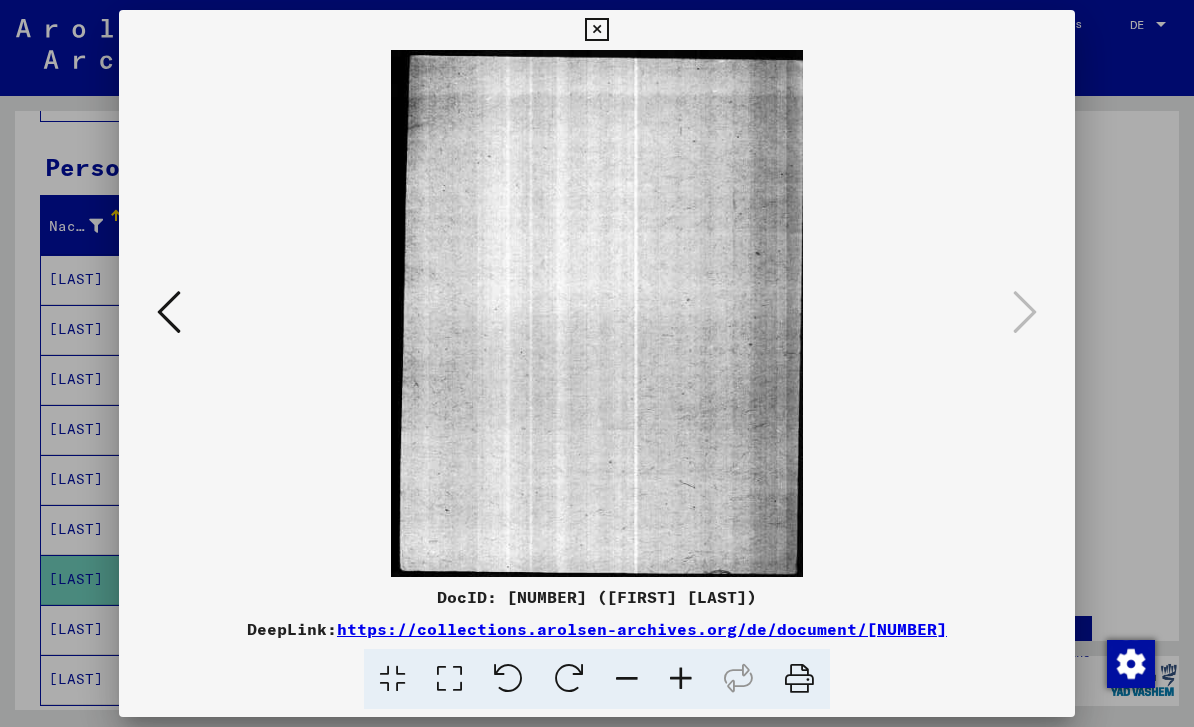 click at bounding box center (597, 363) 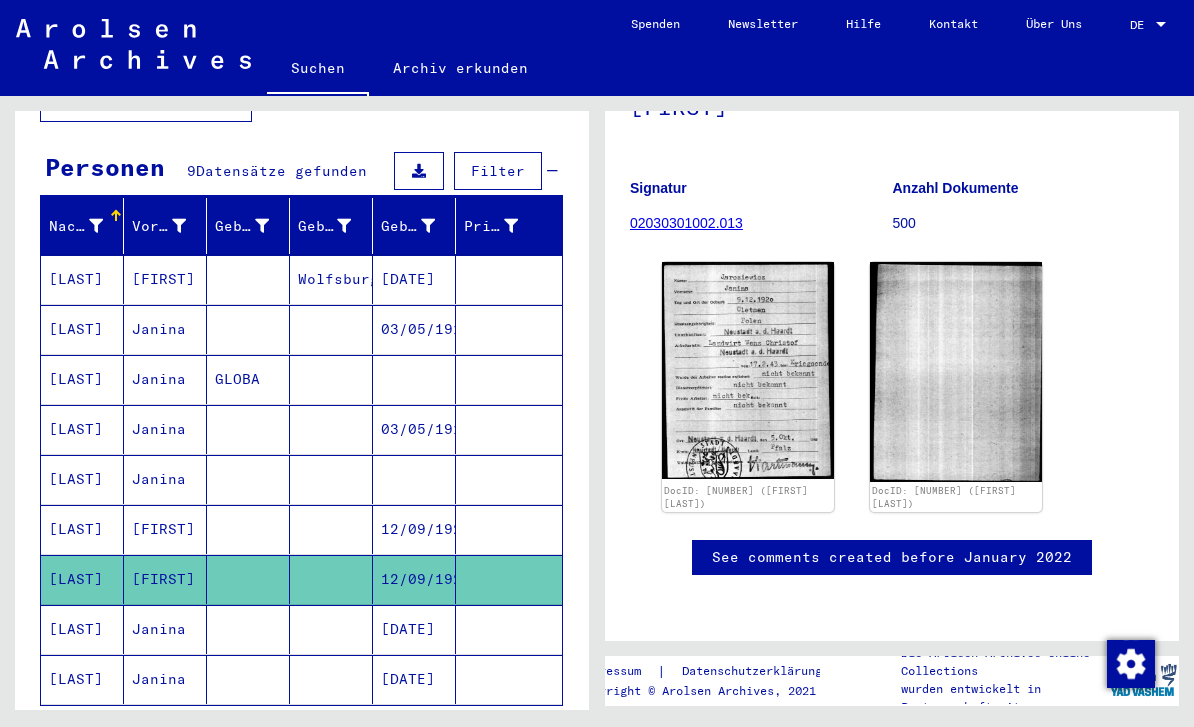 scroll, scrollTop: 558, scrollLeft: 0, axis: vertical 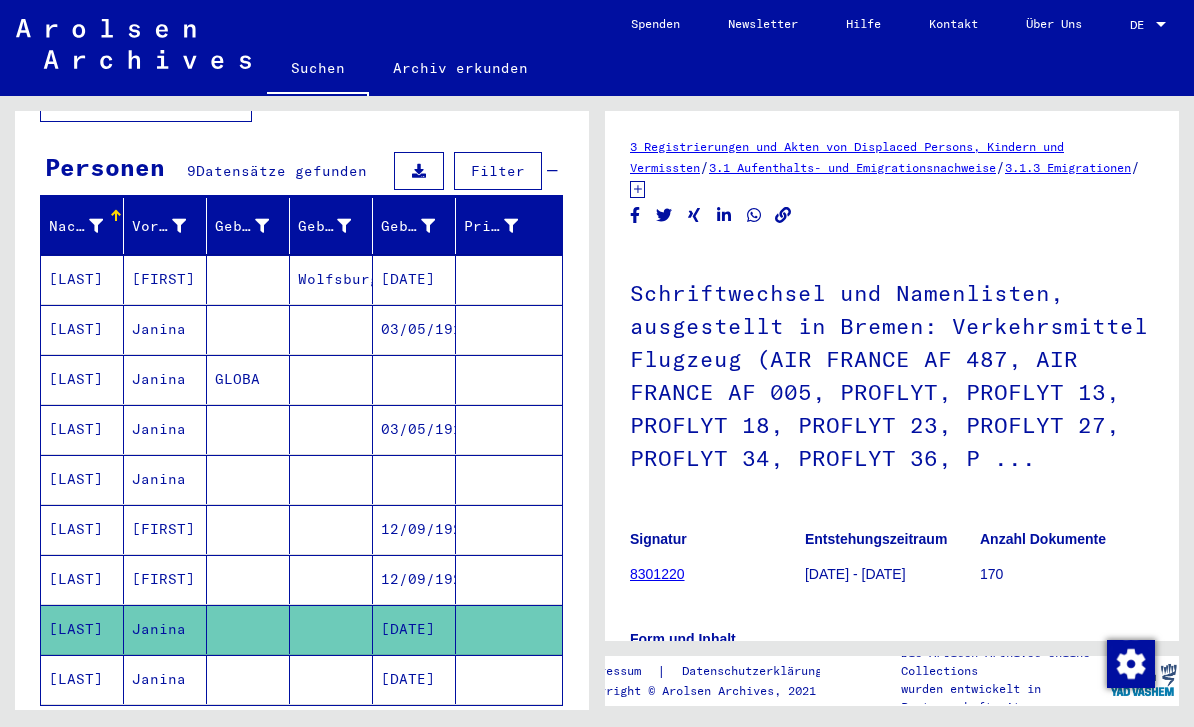 click on "[DATE]" 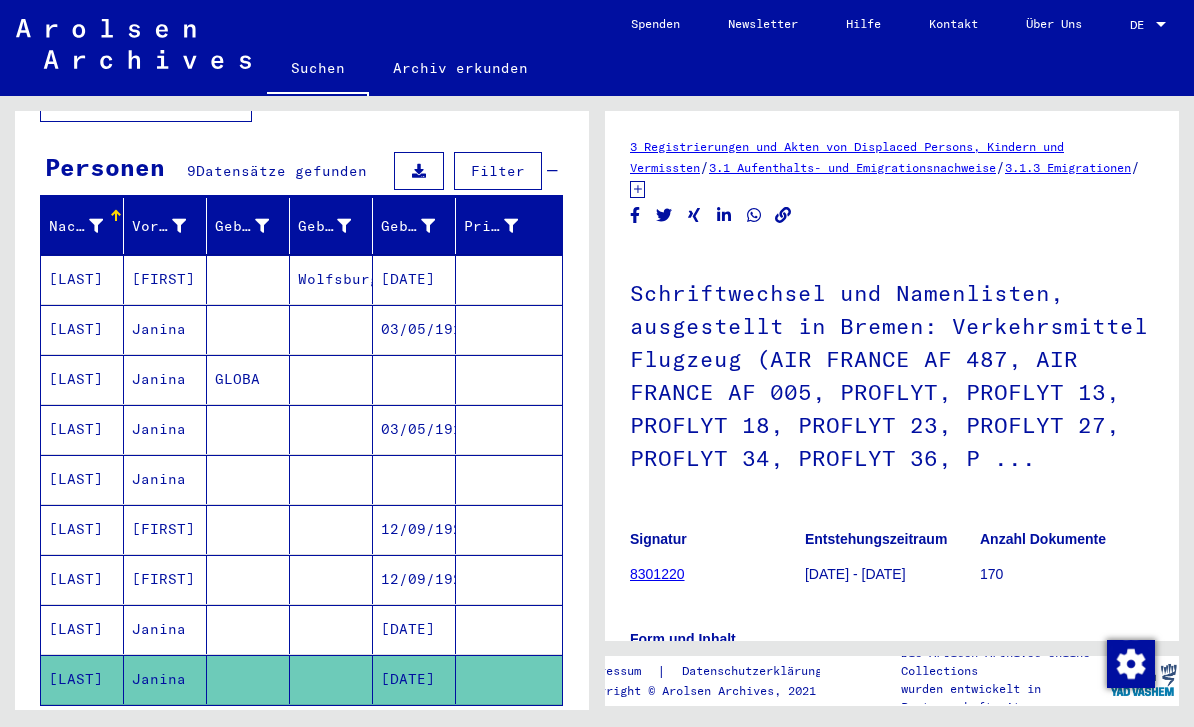 scroll, scrollTop: 115, scrollLeft: 0, axis: vertical 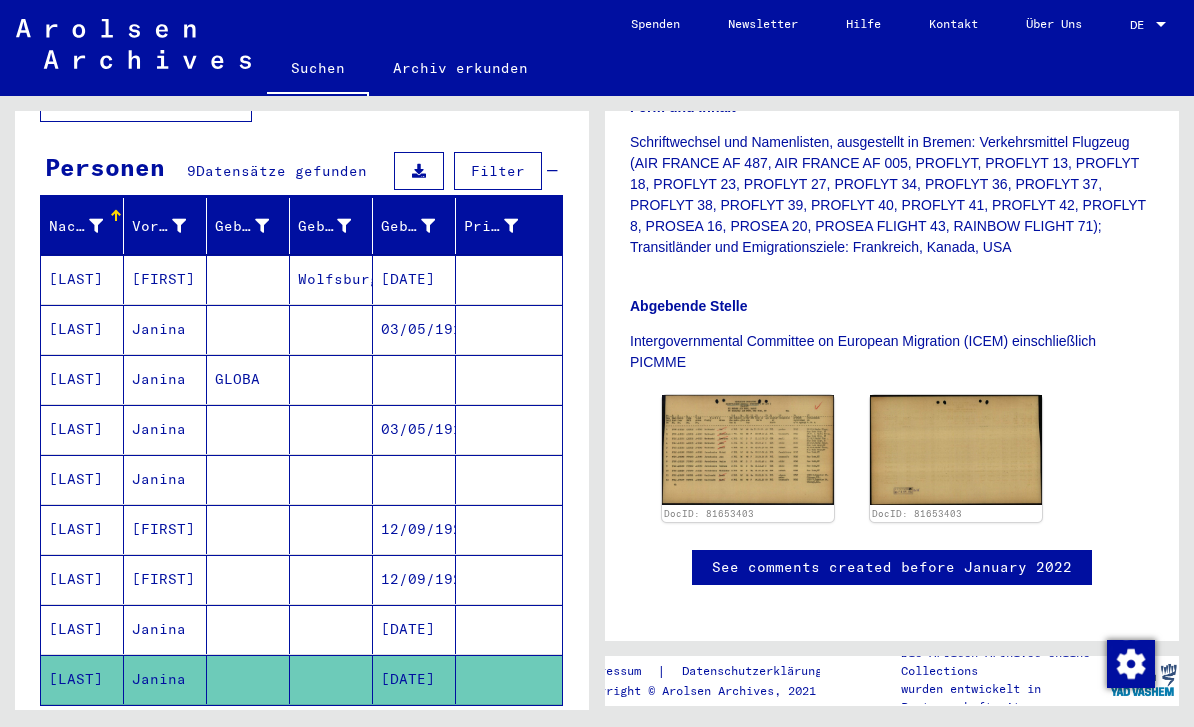 click on "[DATE]" at bounding box center [414, 679] 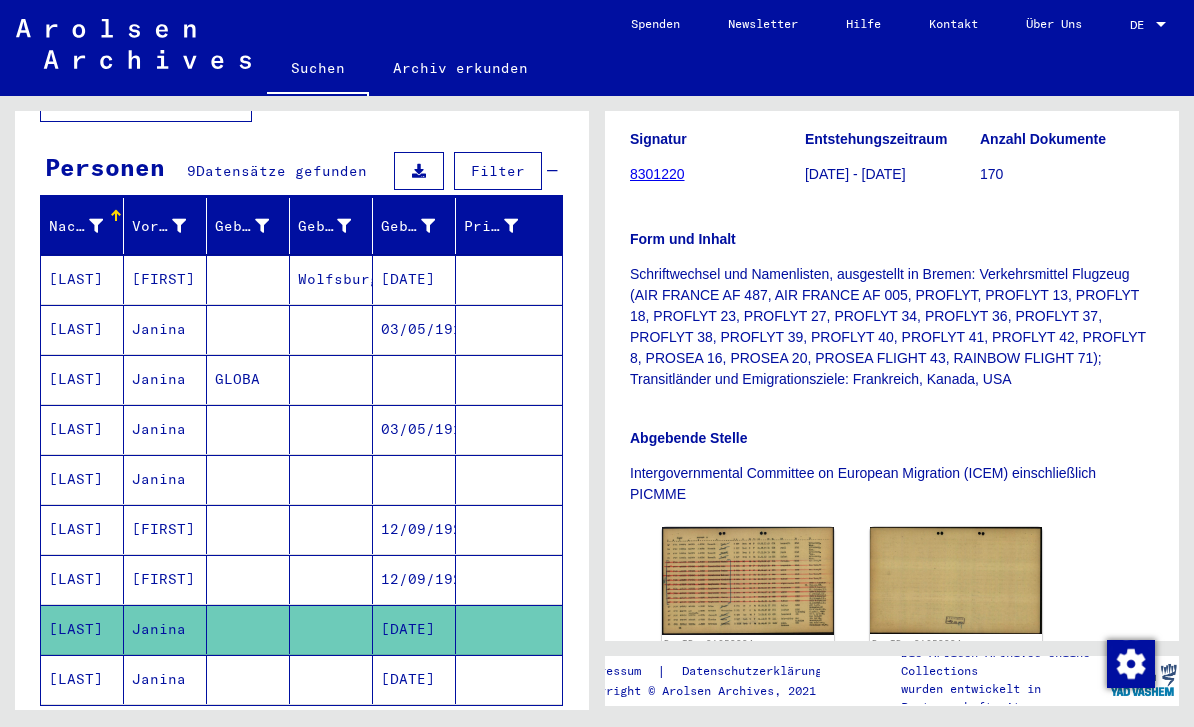 scroll, scrollTop: 508, scrollLeft: 0, axis: vertical 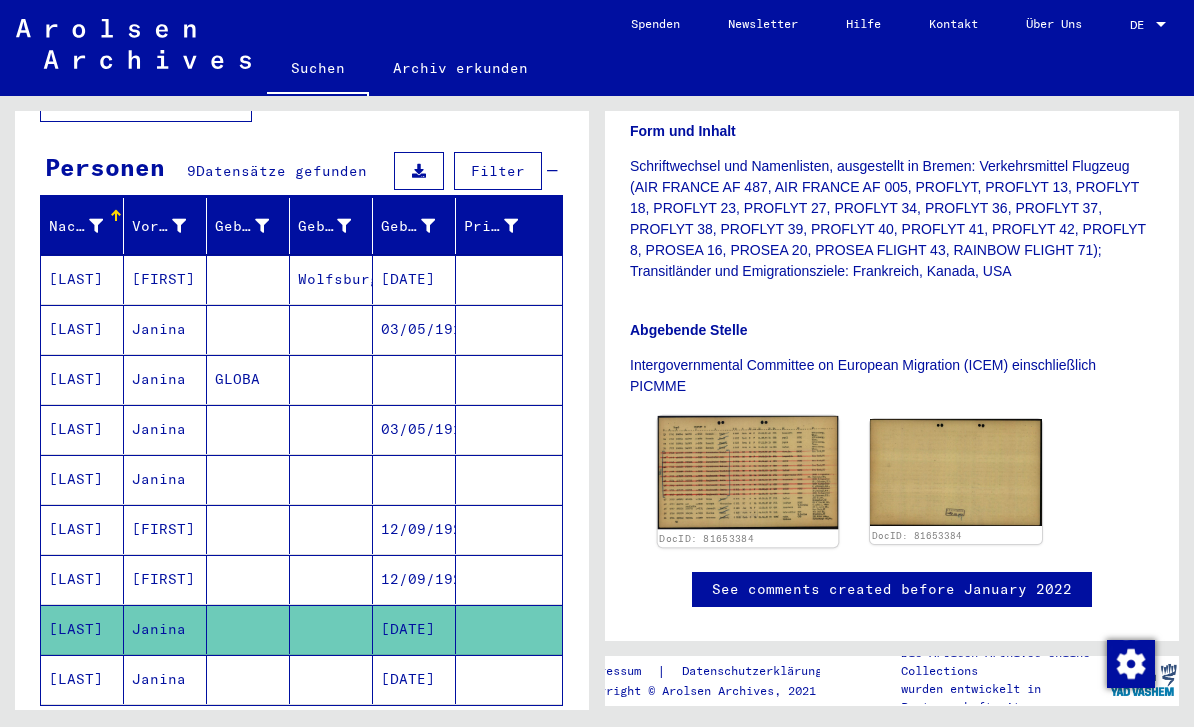 click 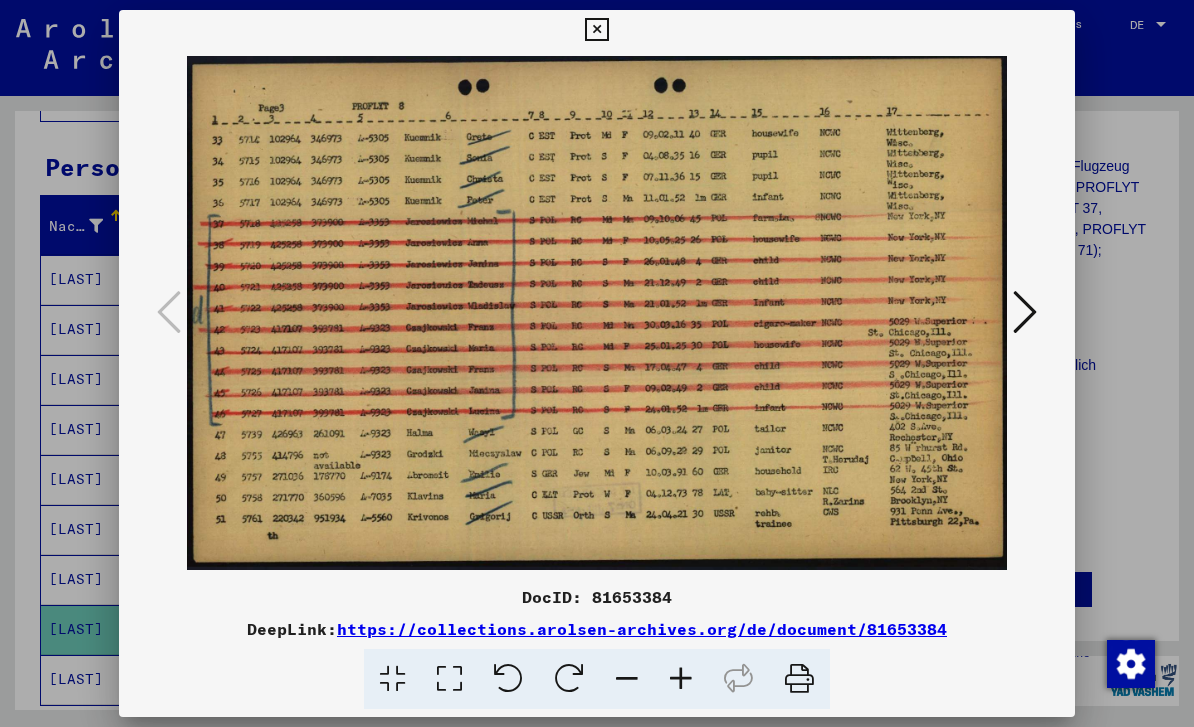 click at bounding box center (597, 363) 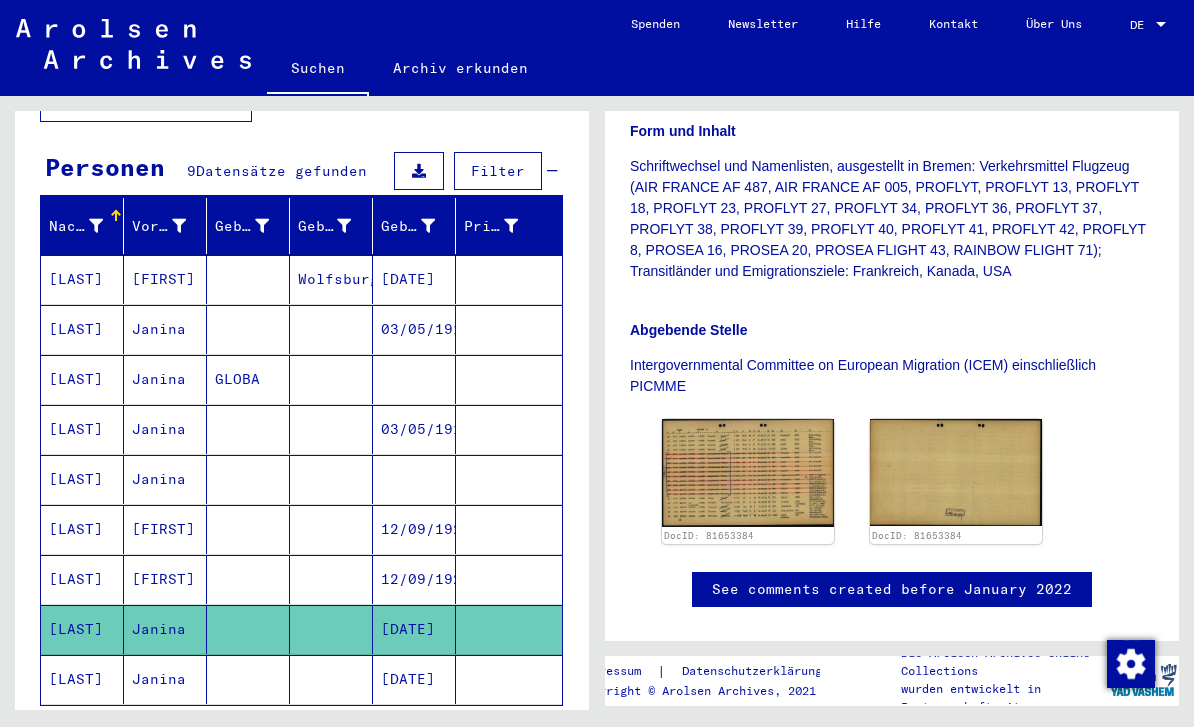 click on "[DATE]" 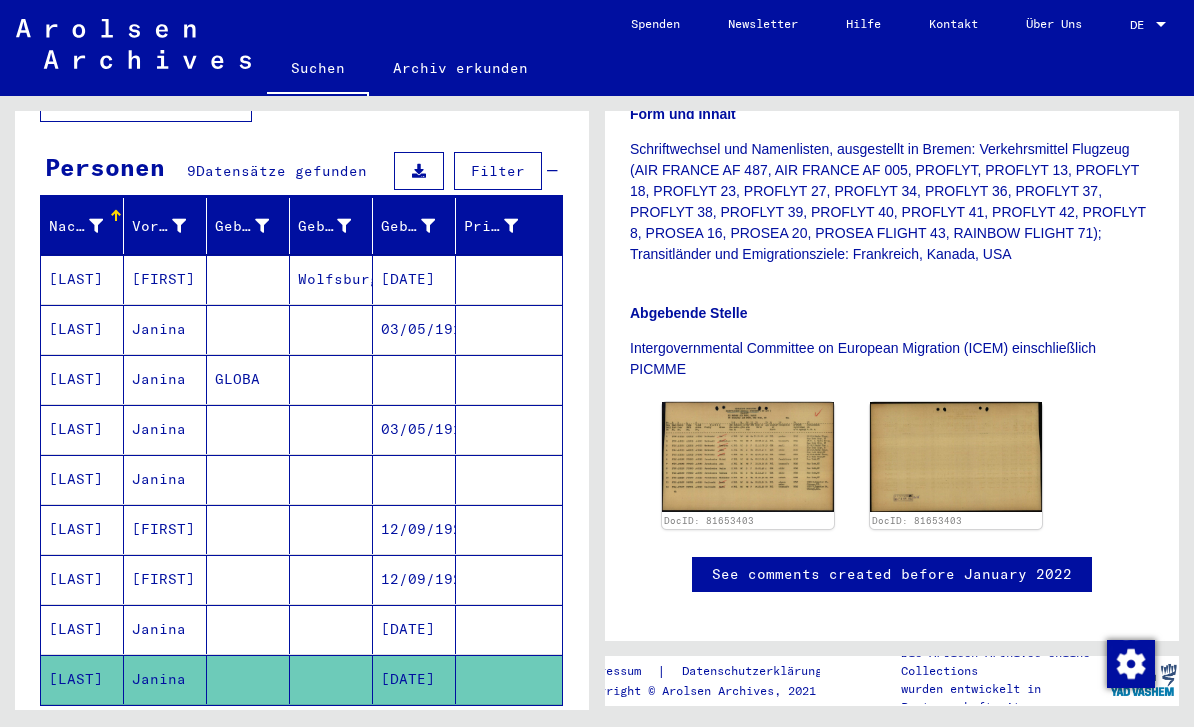 scroll, scrollTop: 511, scrollLeft: 0, axis: vertical 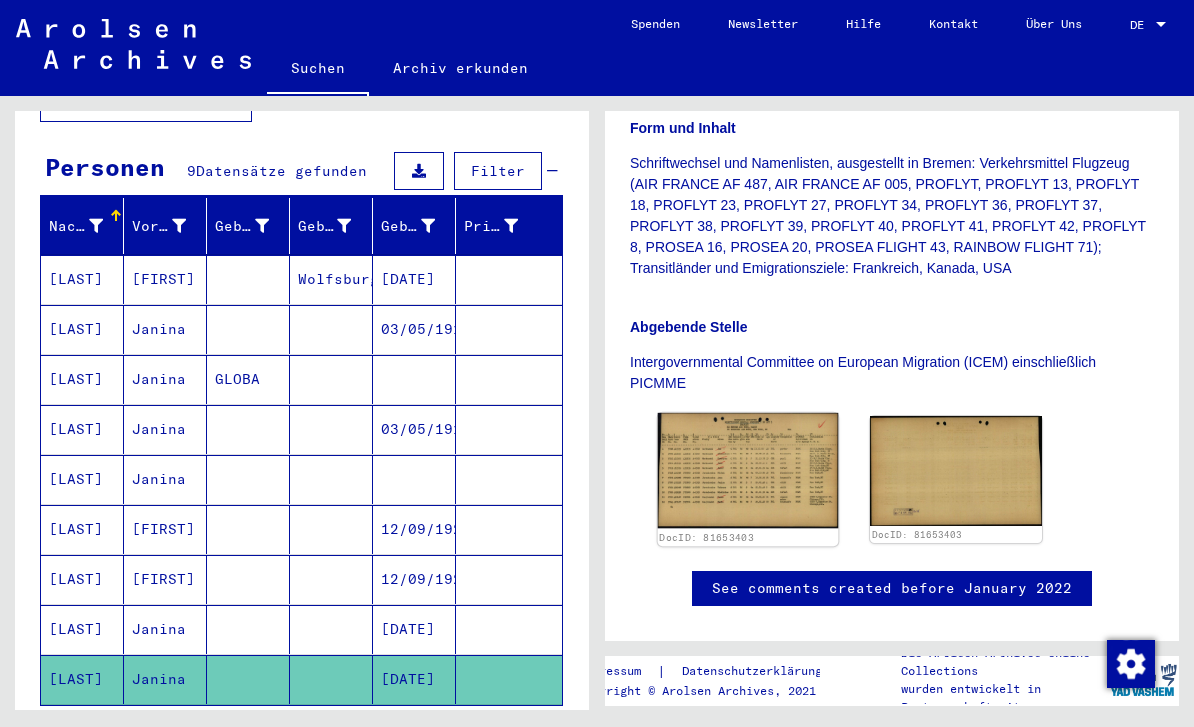 click 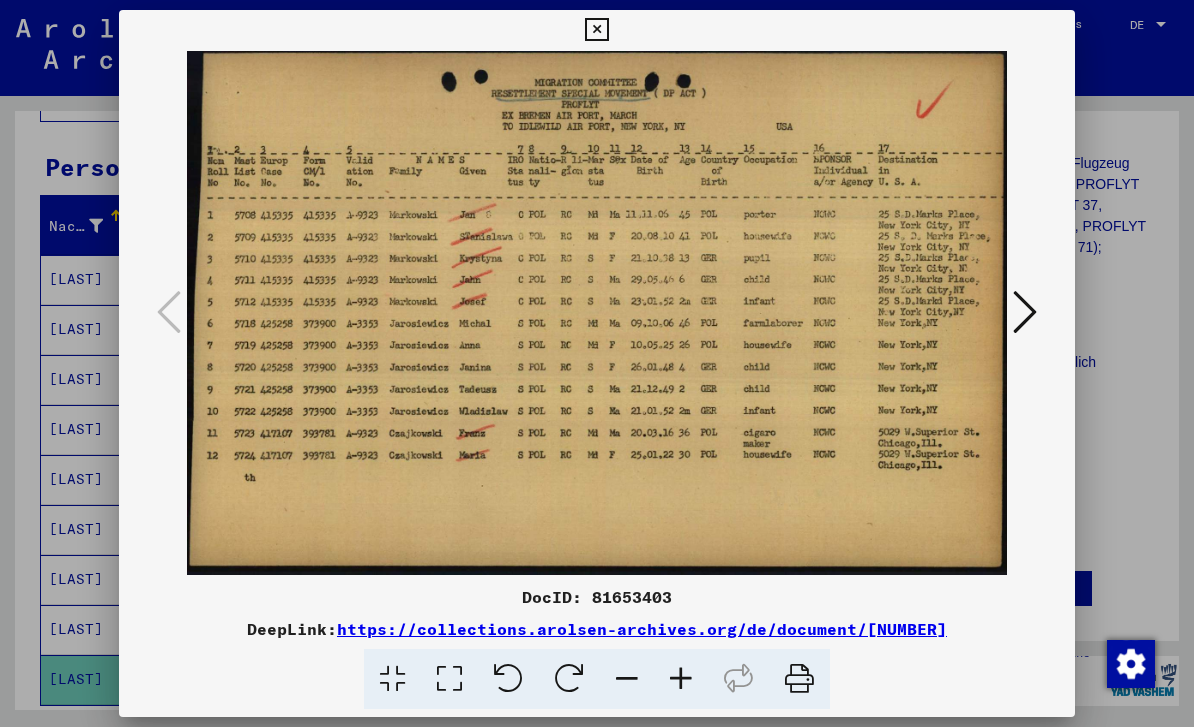 click at bounding box center [597, 363] 